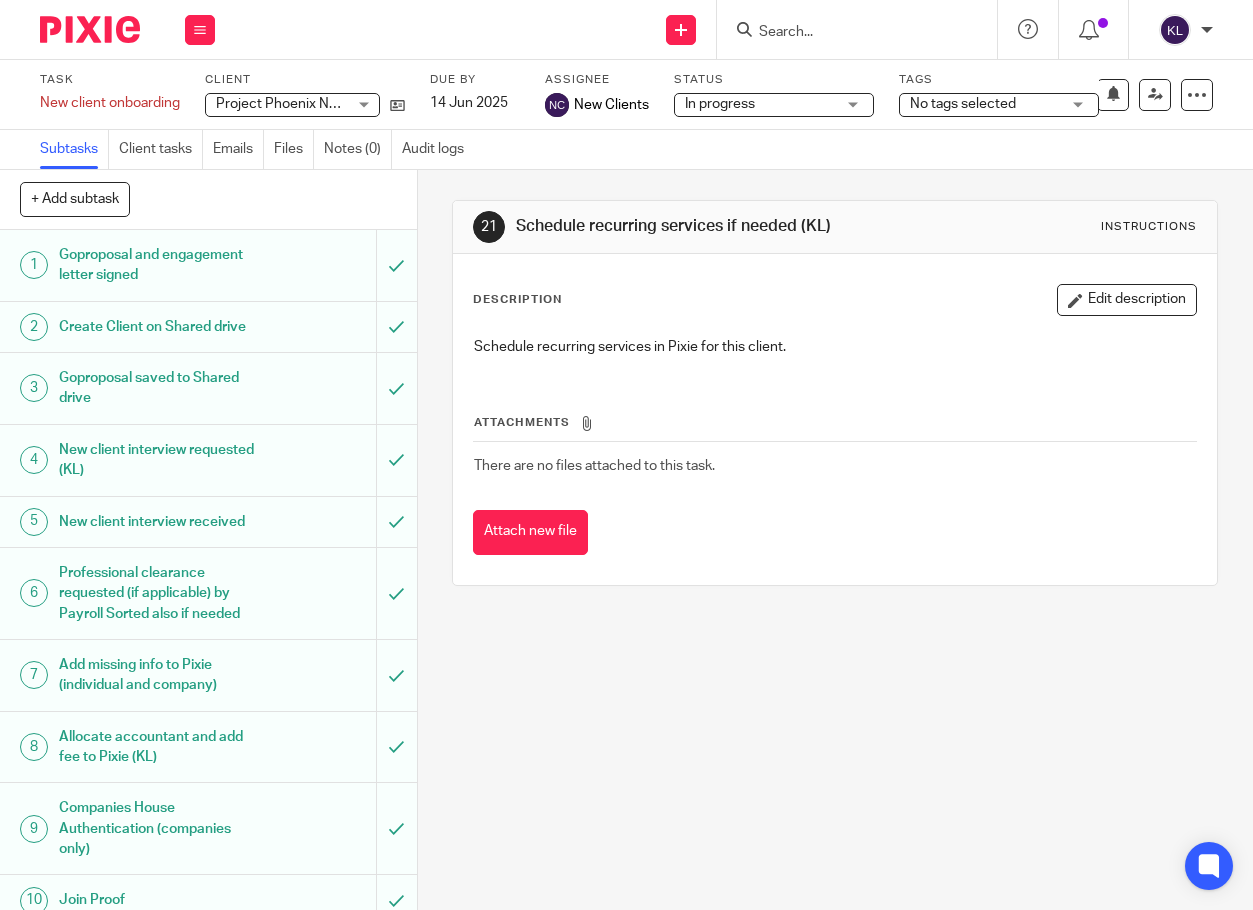 click at bounding box center [847, 33] 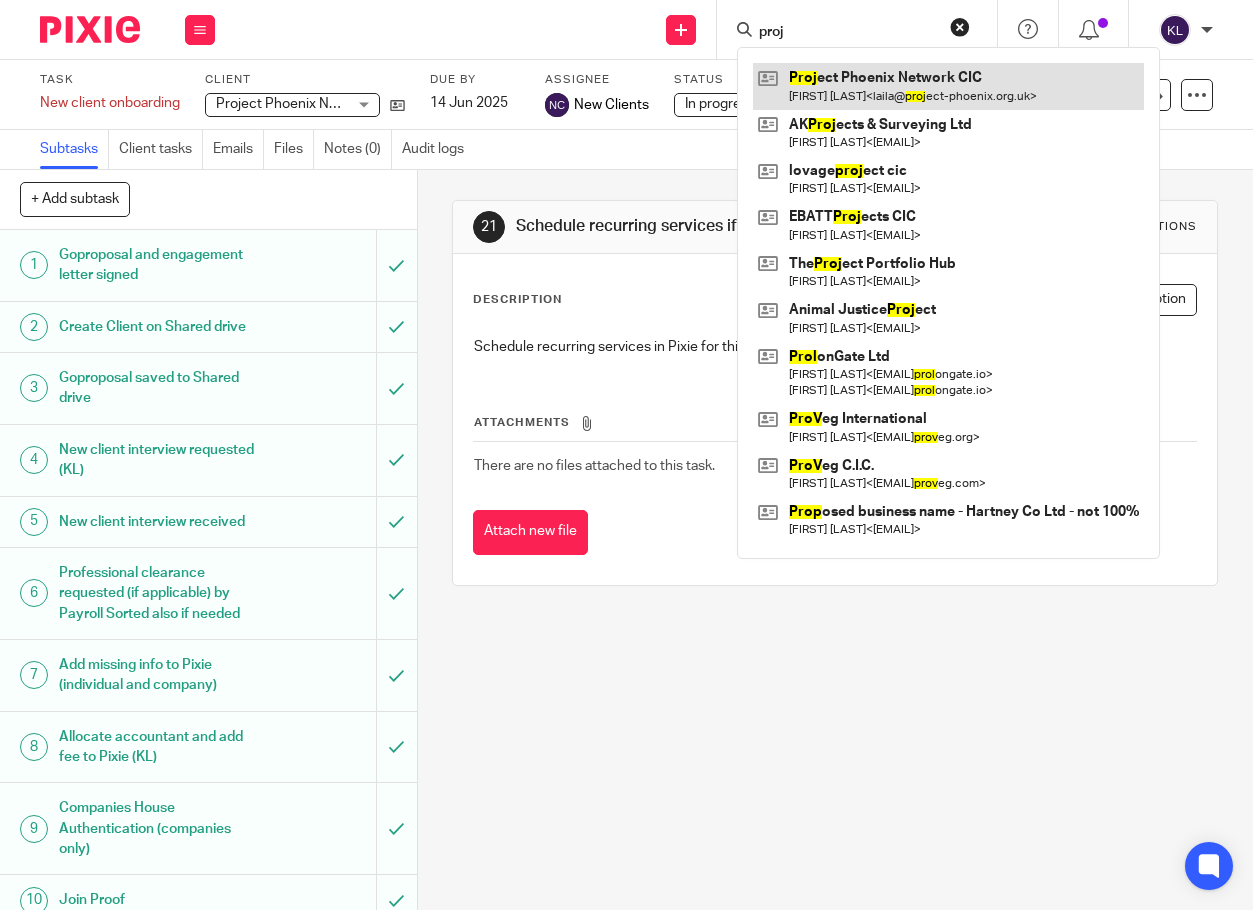 type on "proj" 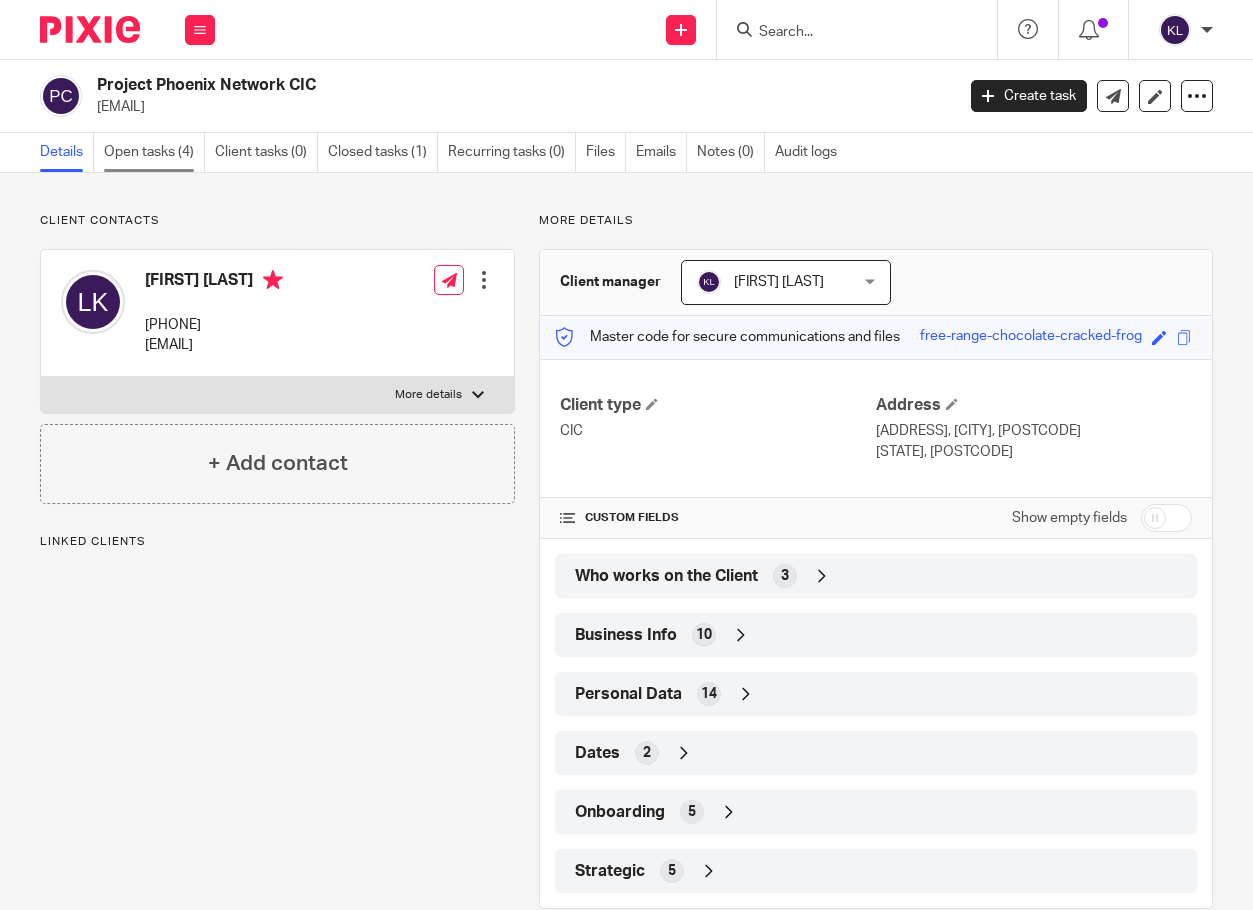 scroll, scrollTop: 0, scrollLeft: 0, axis: both 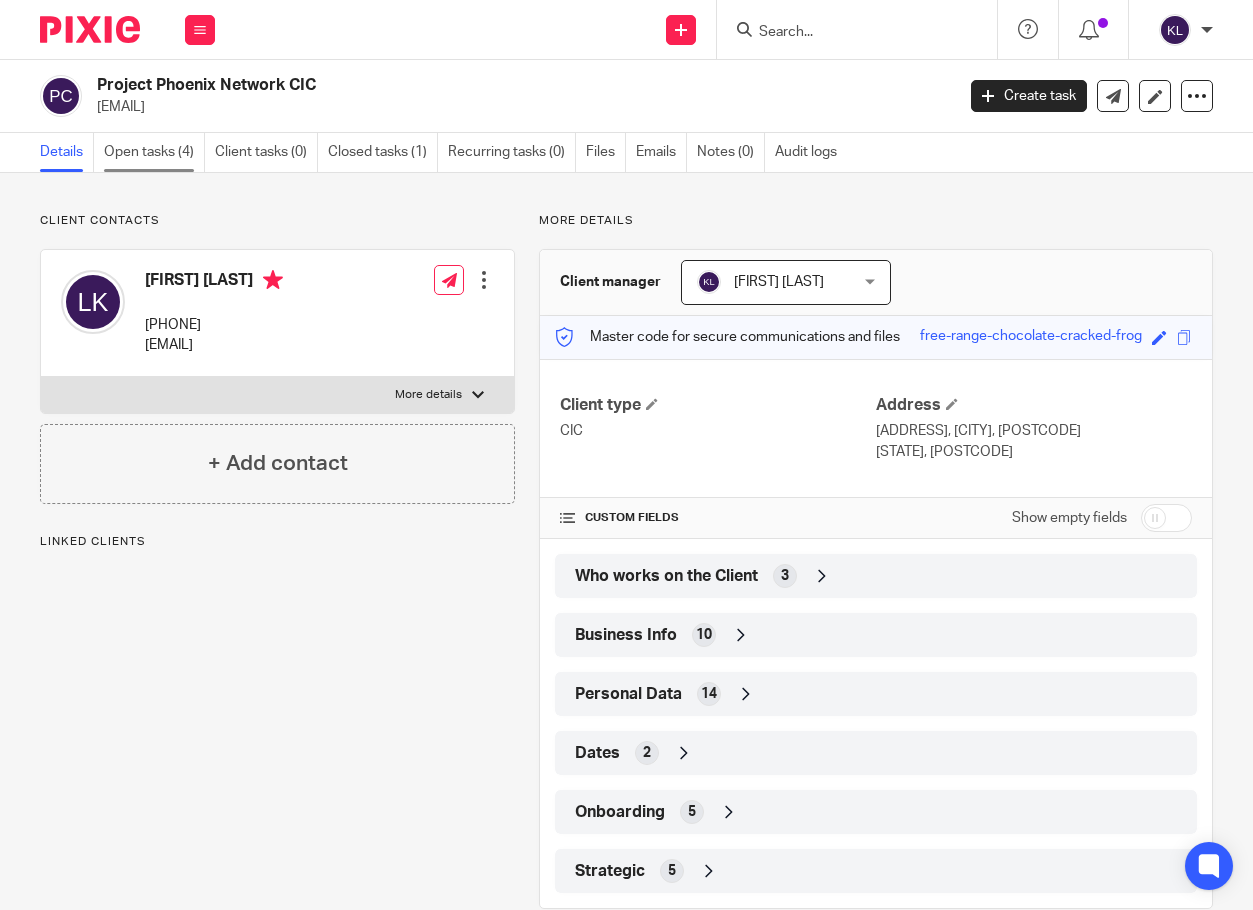 click on "Open tasks (4)" at bounding box center [154, 152] 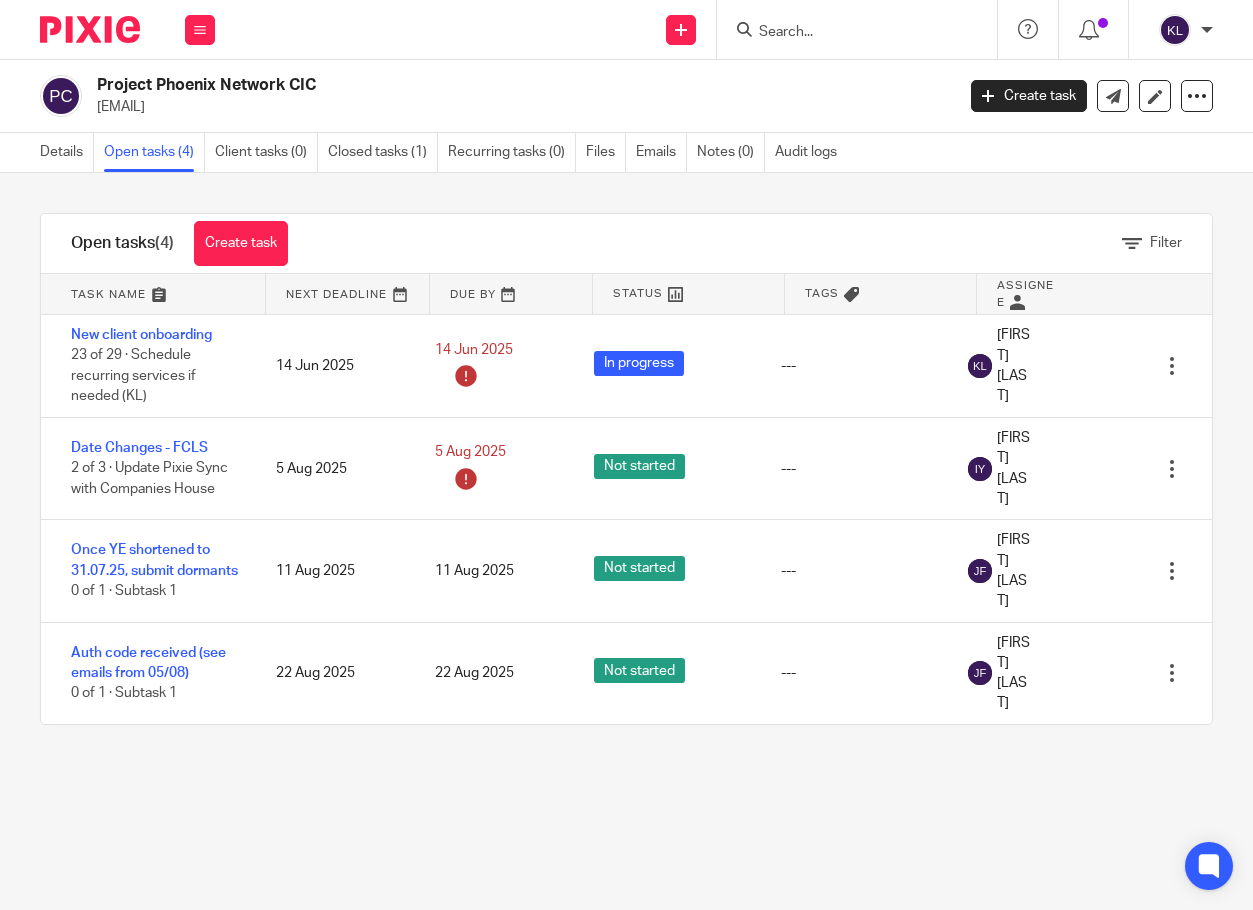 scroll, scrollTop: 0, scrollLeft: 0, axis: both 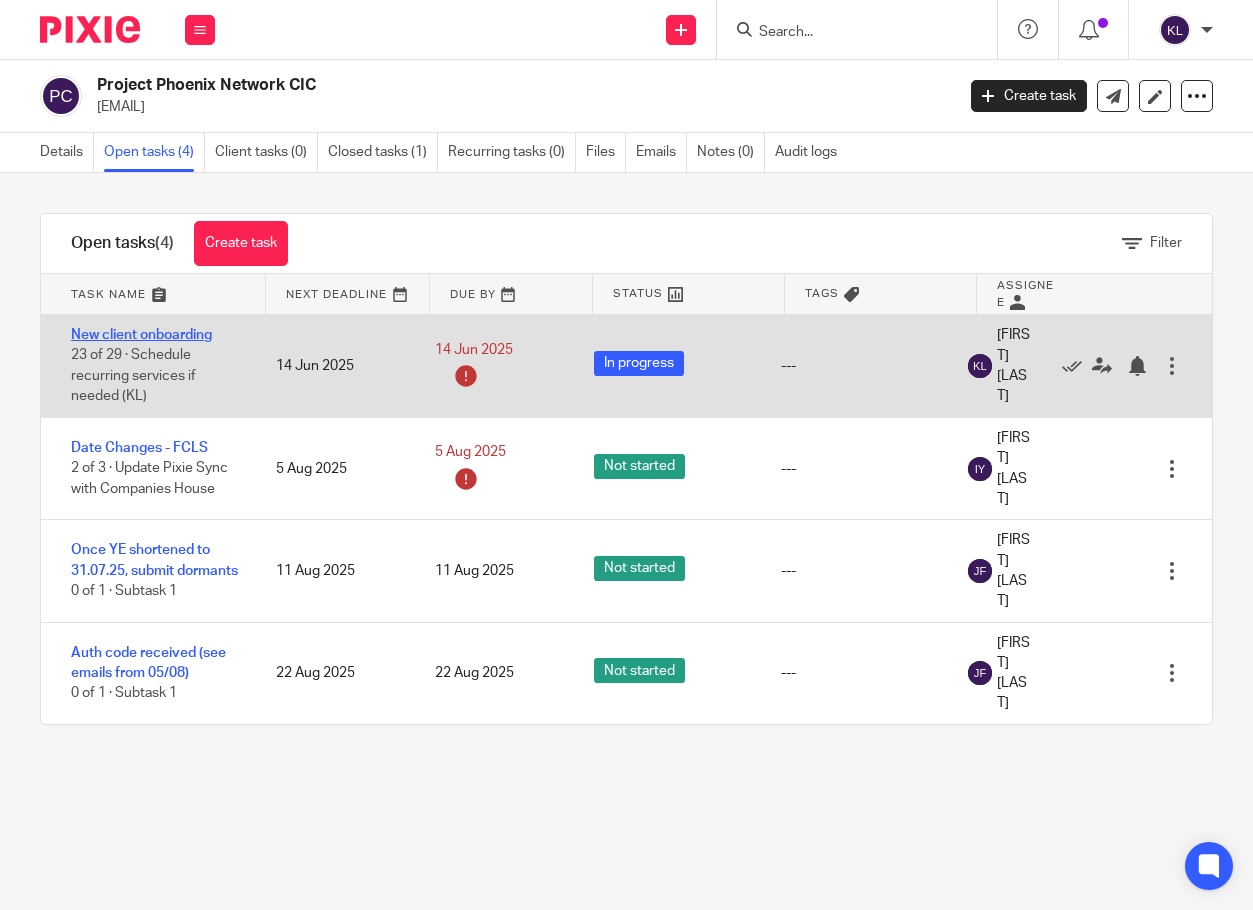 click on "New client onboarding" at bounding box center [141, 335] 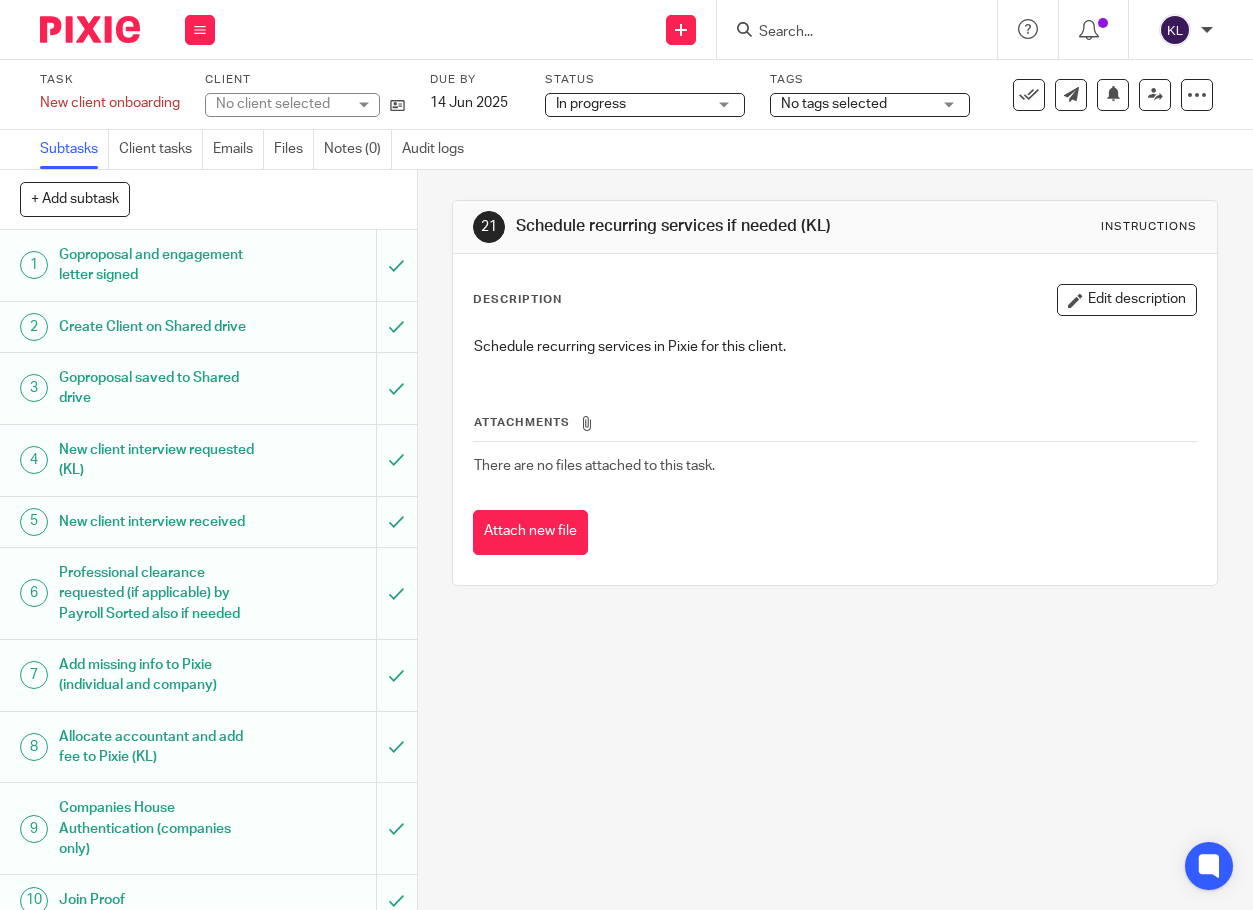 scroll, scrollTop: 0, scrollLeft: 0, axis: both 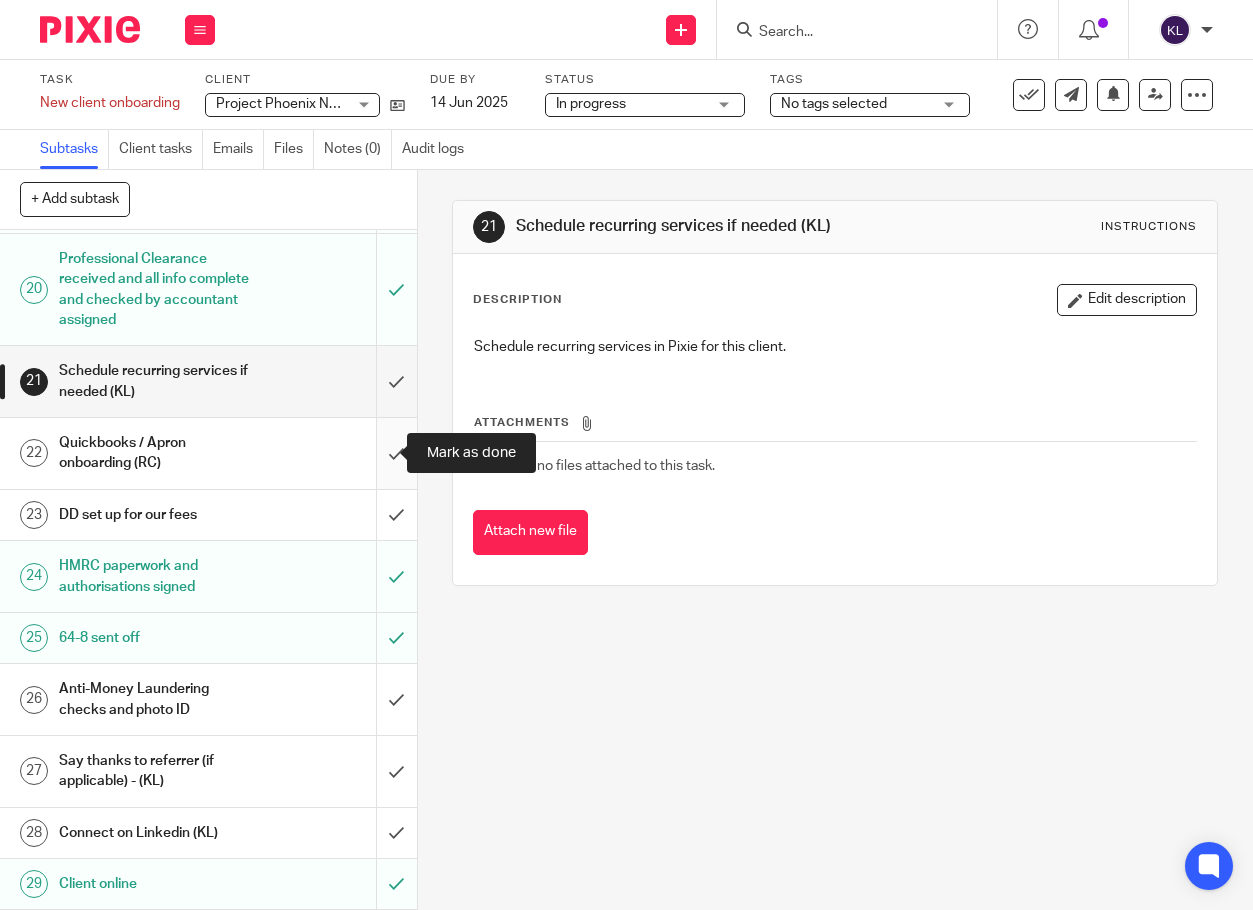 click at bounding box center (208, 453) 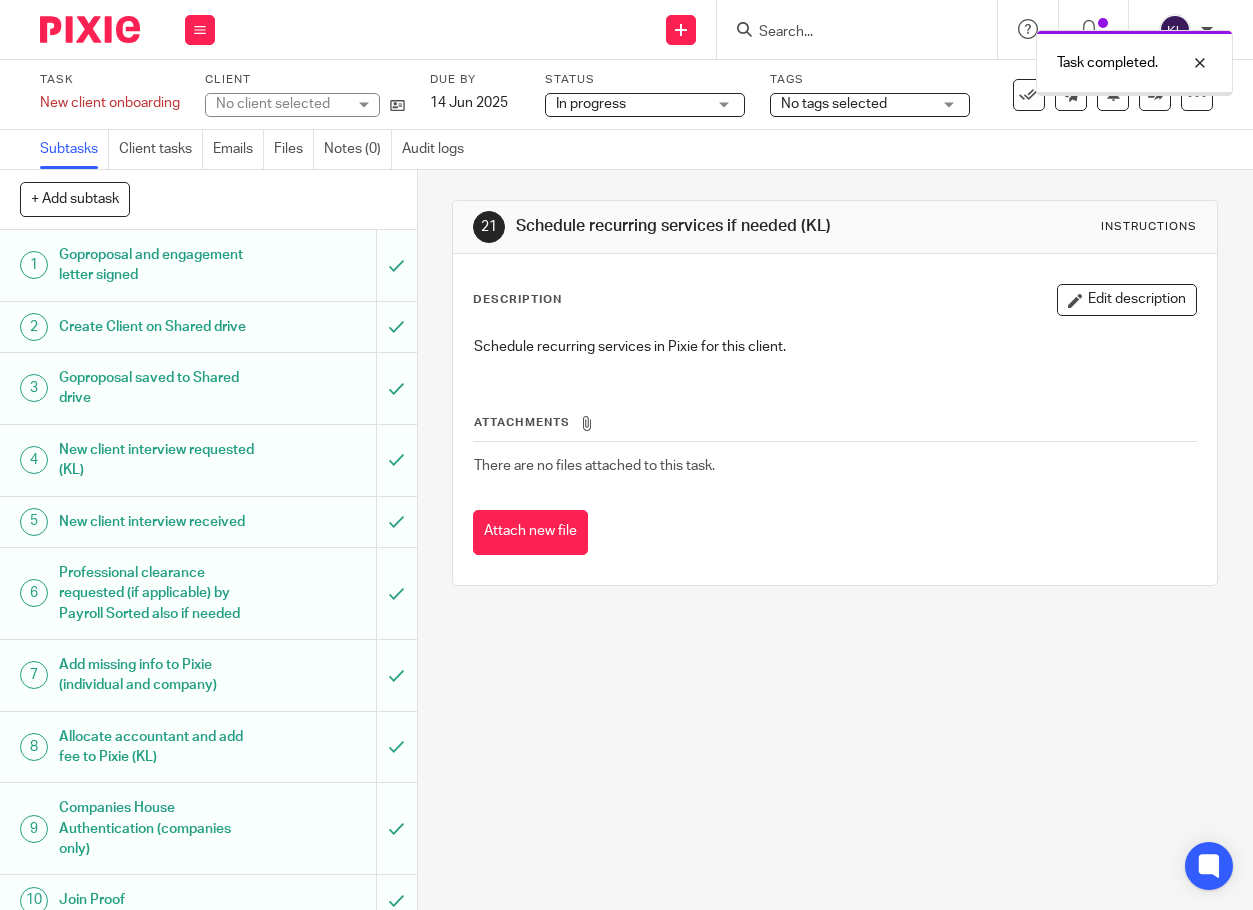 scroll, scrollTop: 0, scrollLeft: 0, axis: both 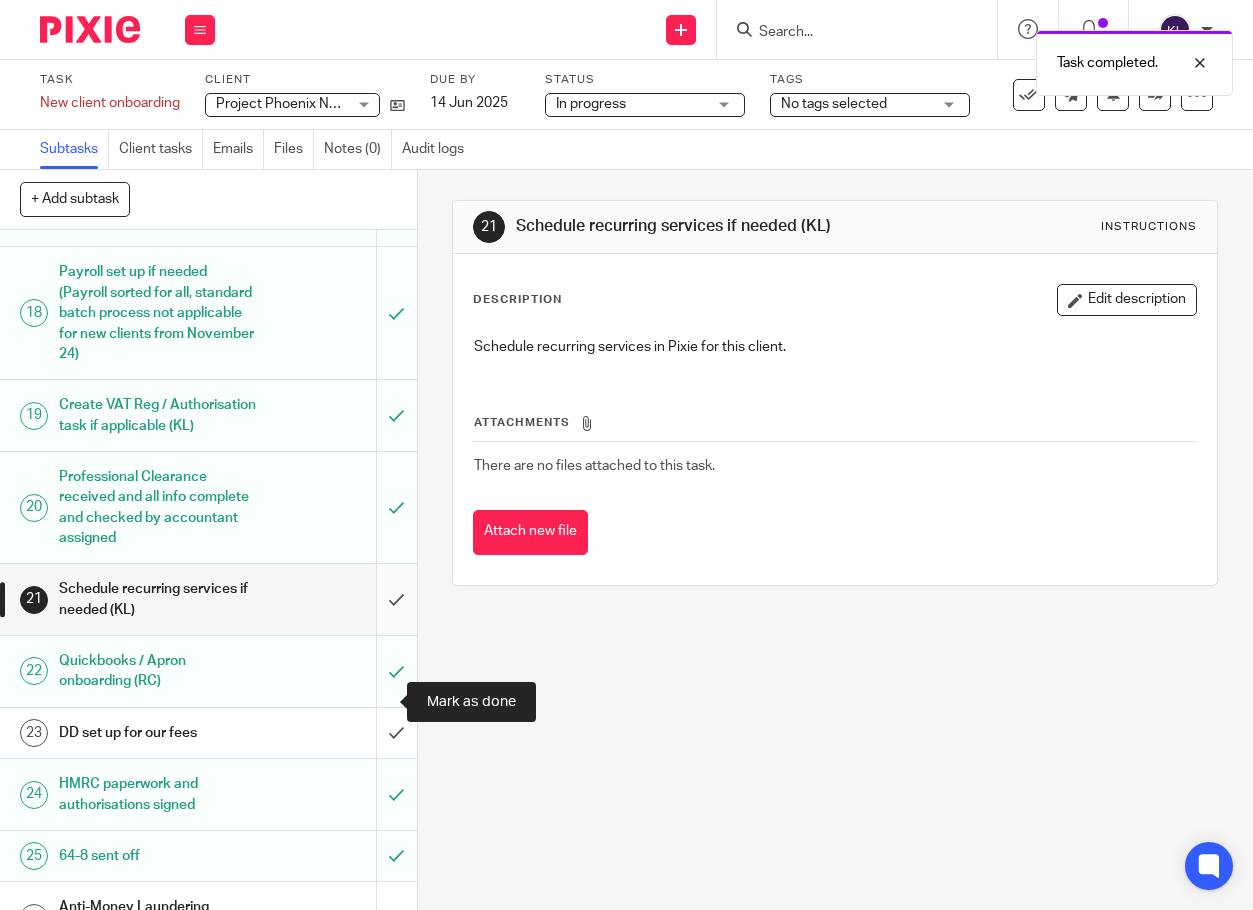 click at bounding box center (208, 599) 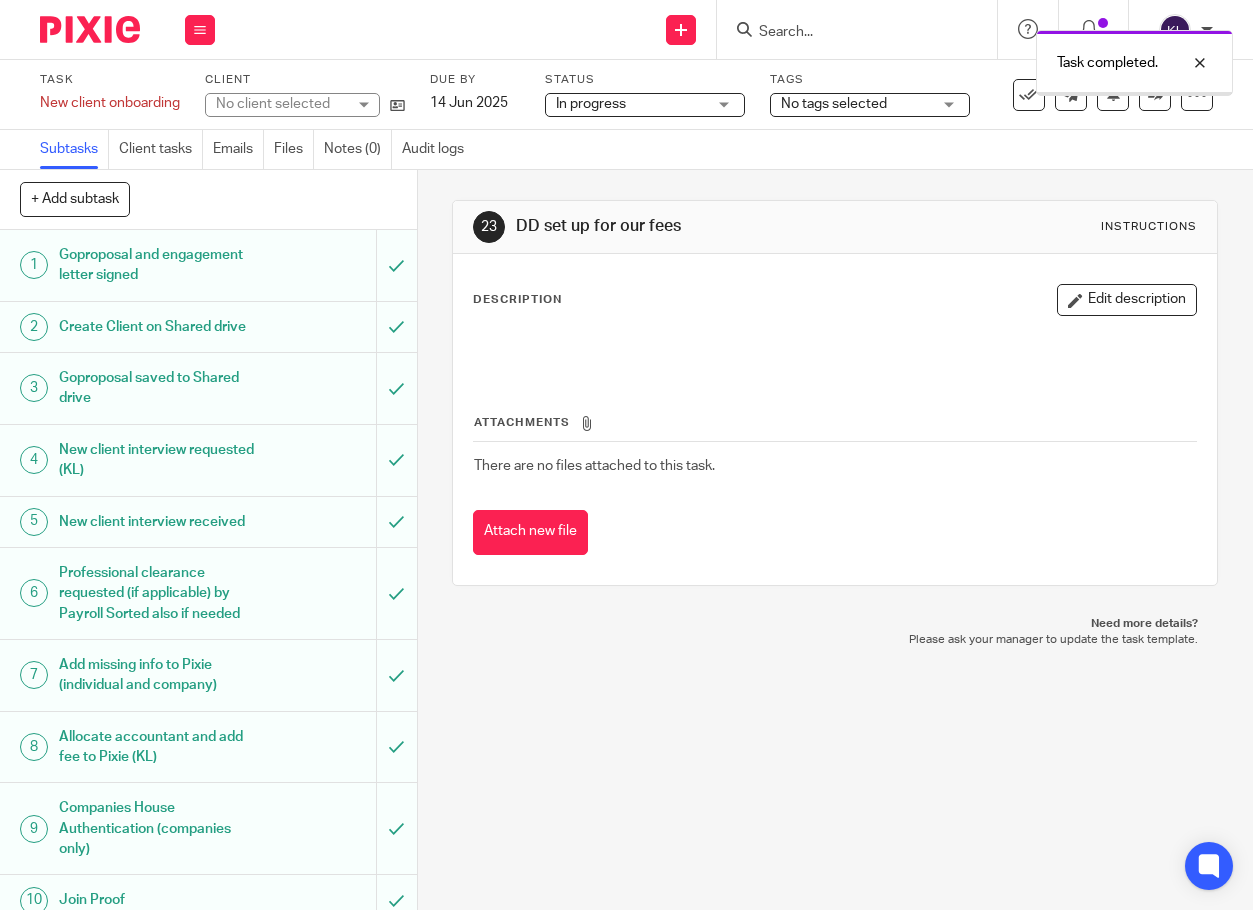 scroll, scrollTop: 0, scrollLeft: 0, axis: both 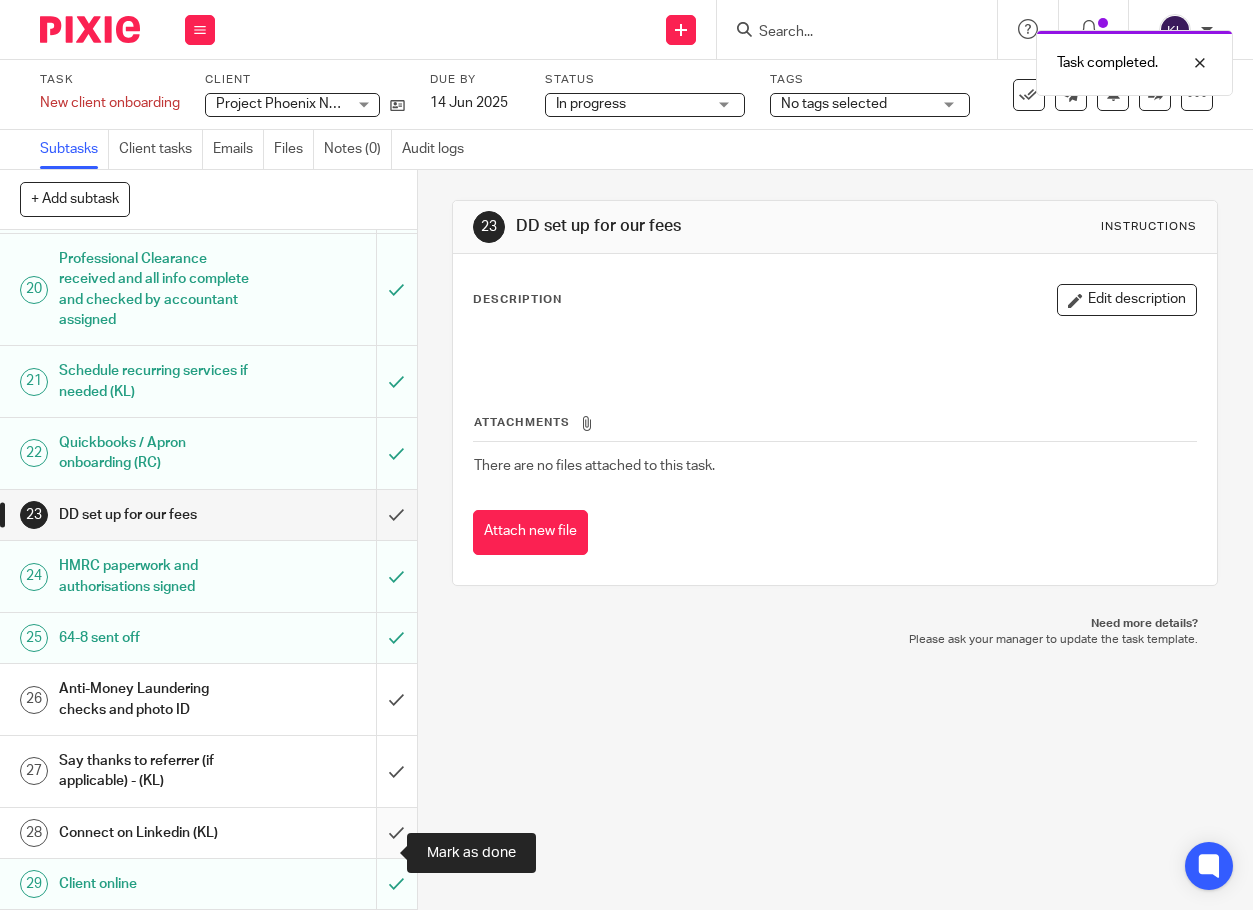 click at bounding box center (208, 833) 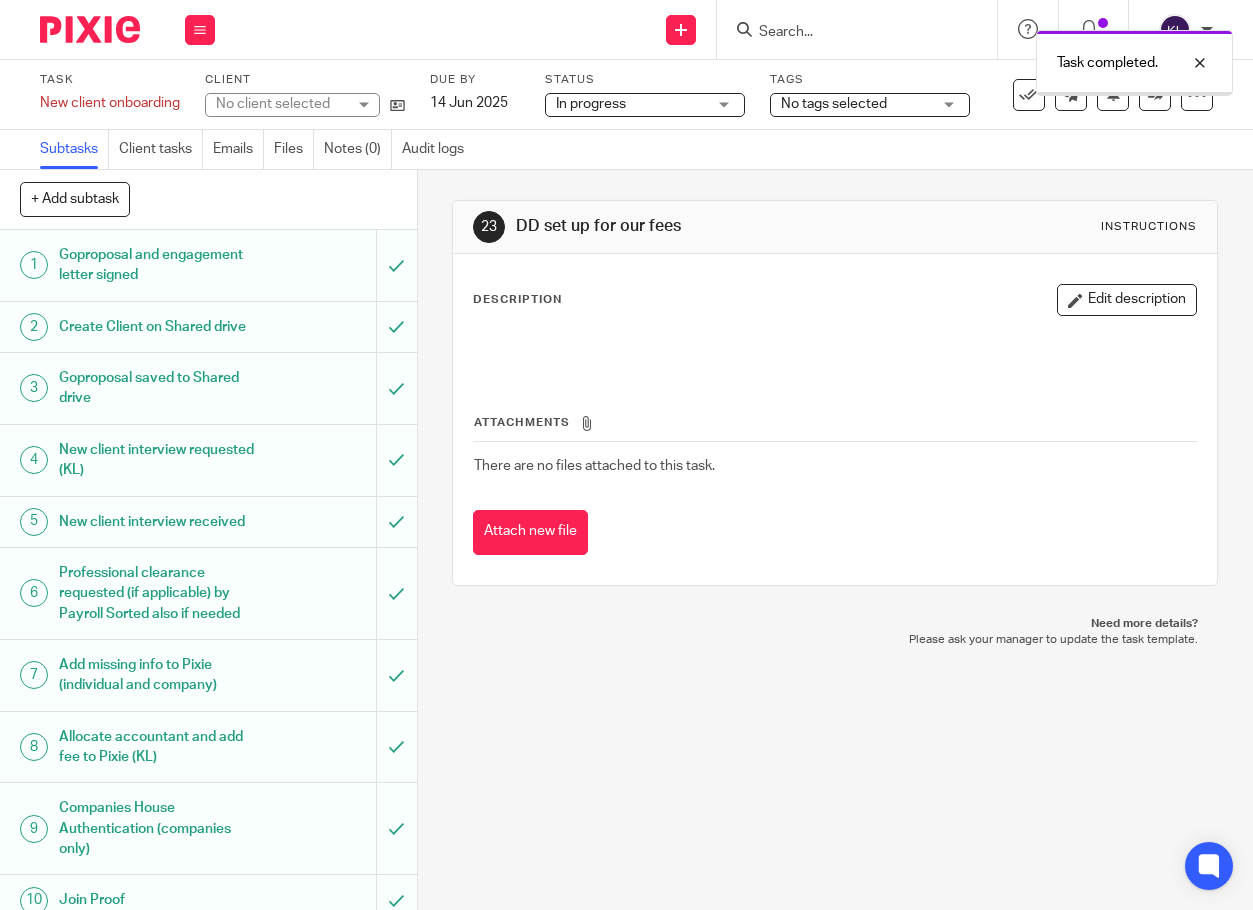 scroll, scrollTop: 0, scrollLeft: 0, axis: both 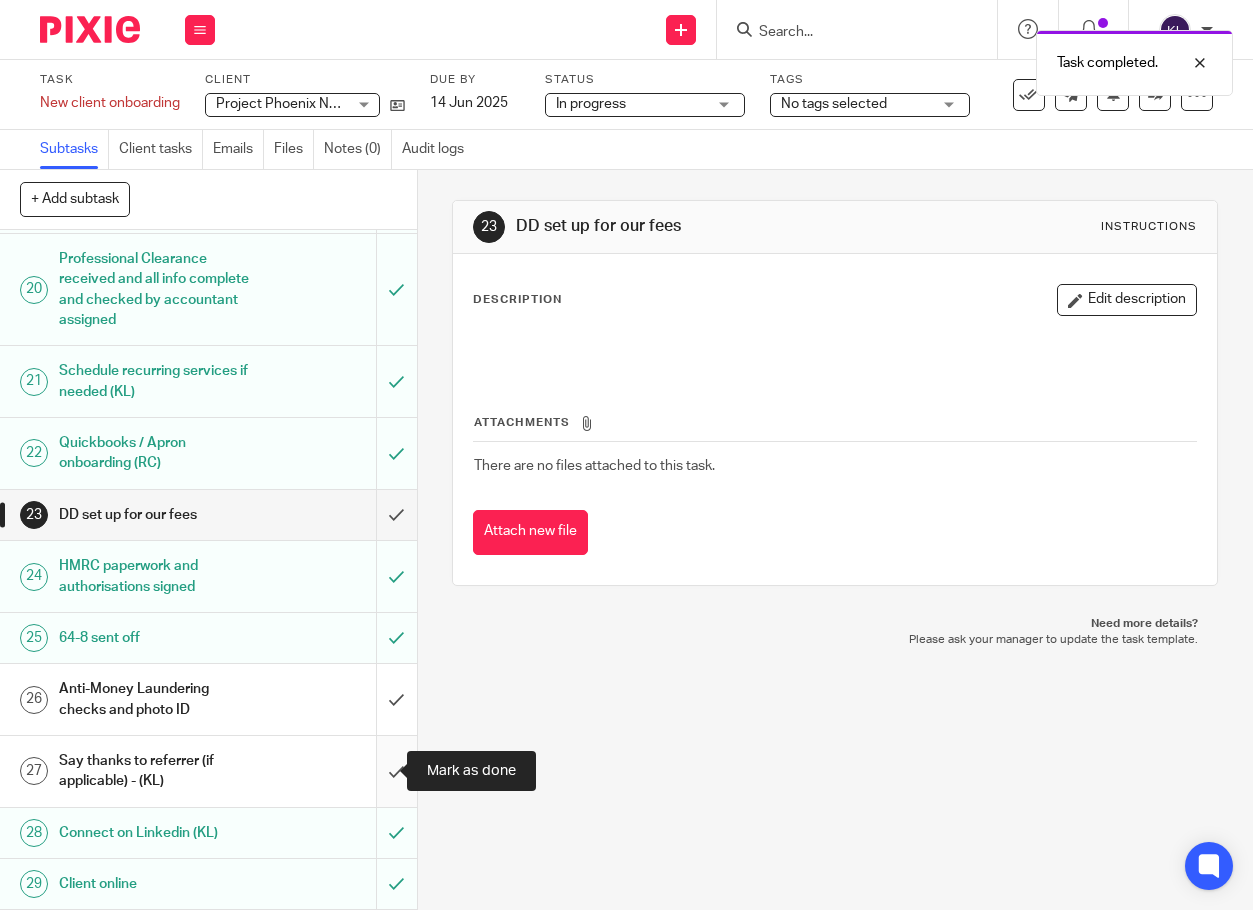 click at bounding box center (208, 771) 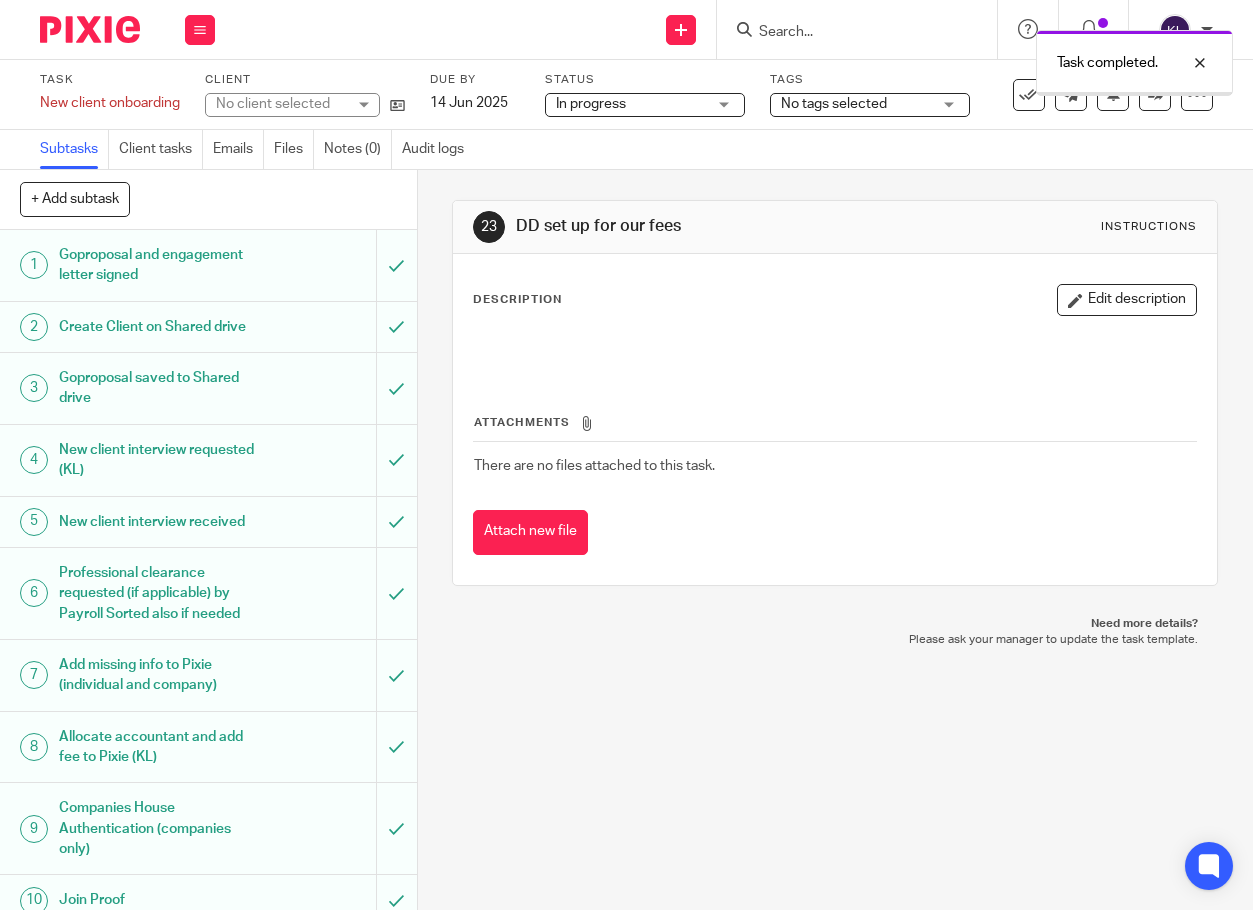 scroll, scrollTop: 0, scrollLeft: 0, axis: both 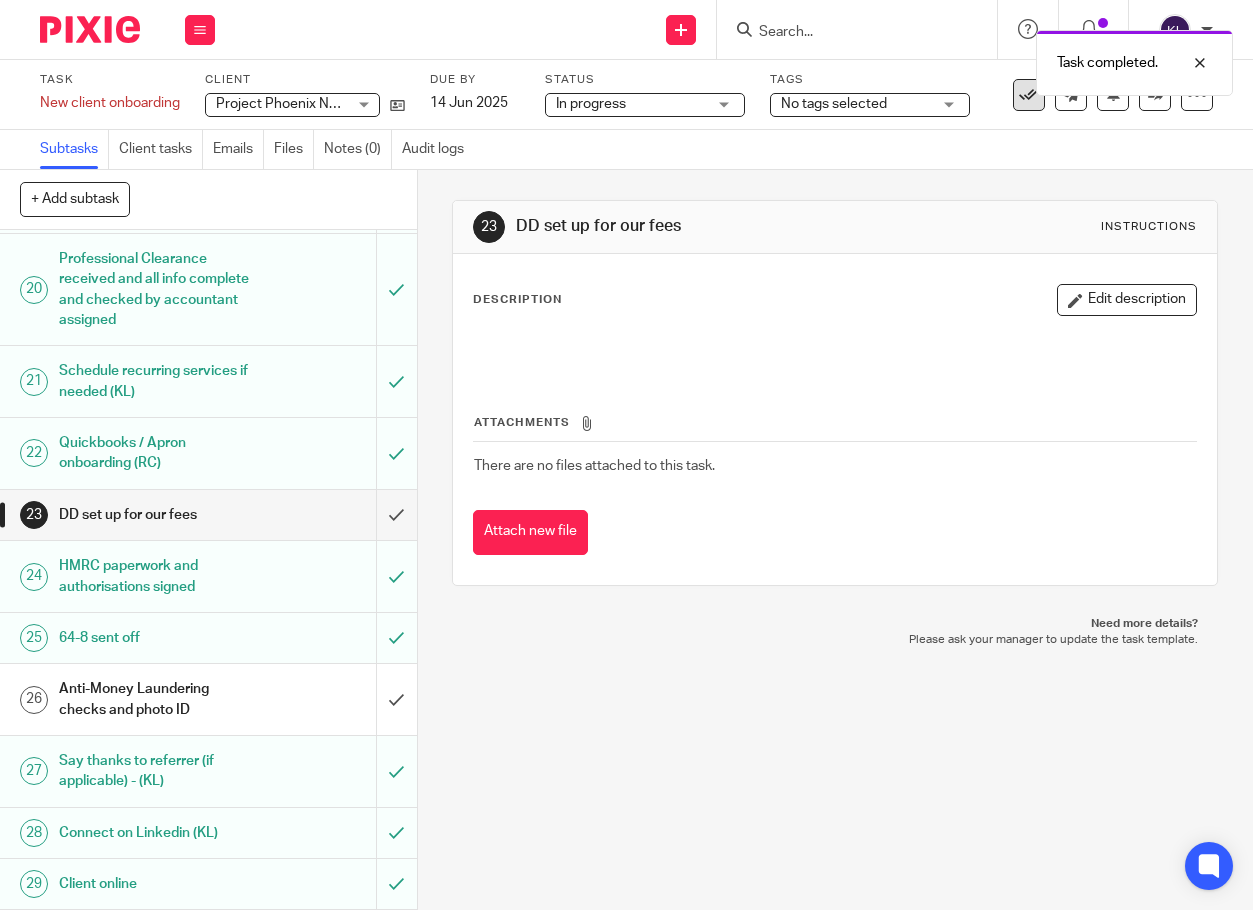 click at bounding box center [1029, 95] 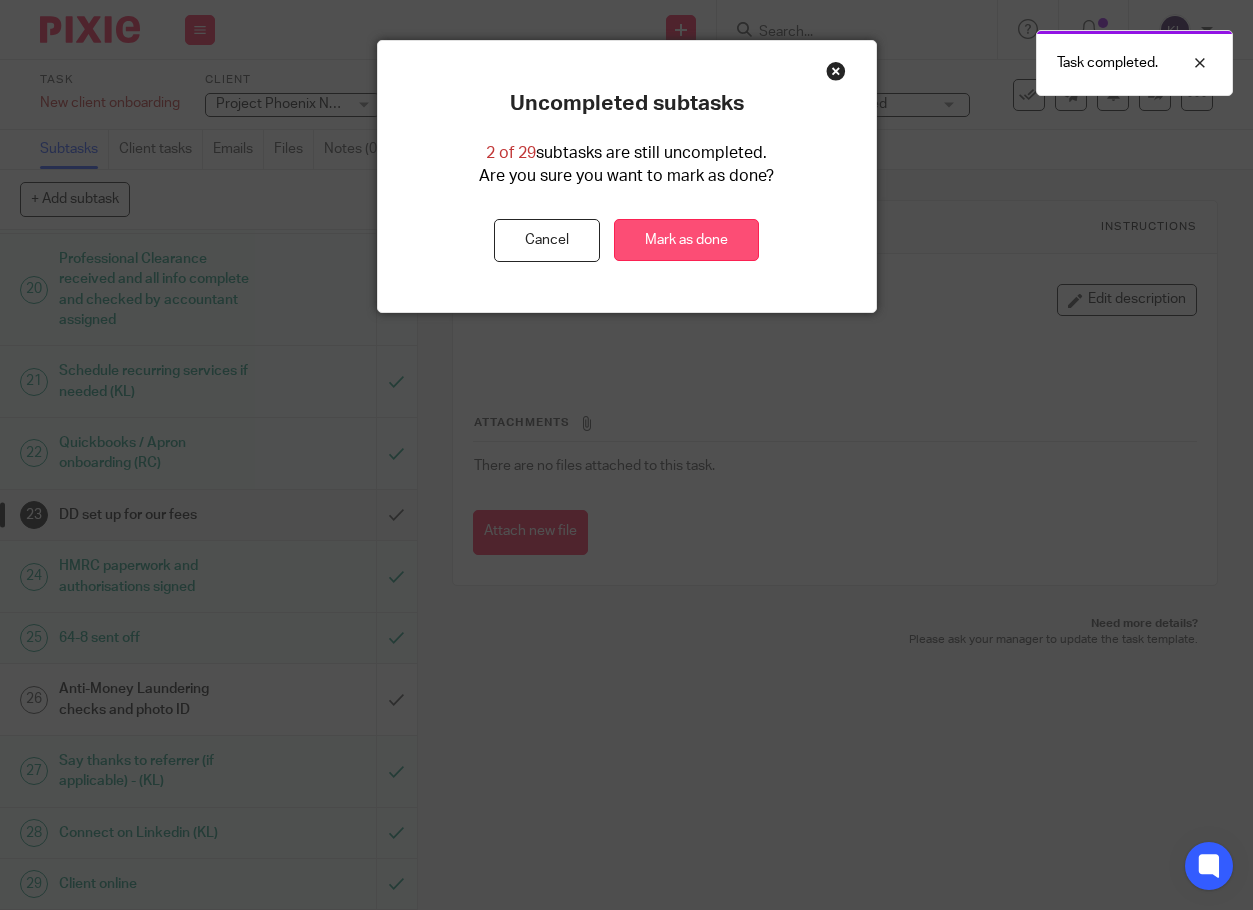 click on "Mark as done" at bounding box center (686, 240) 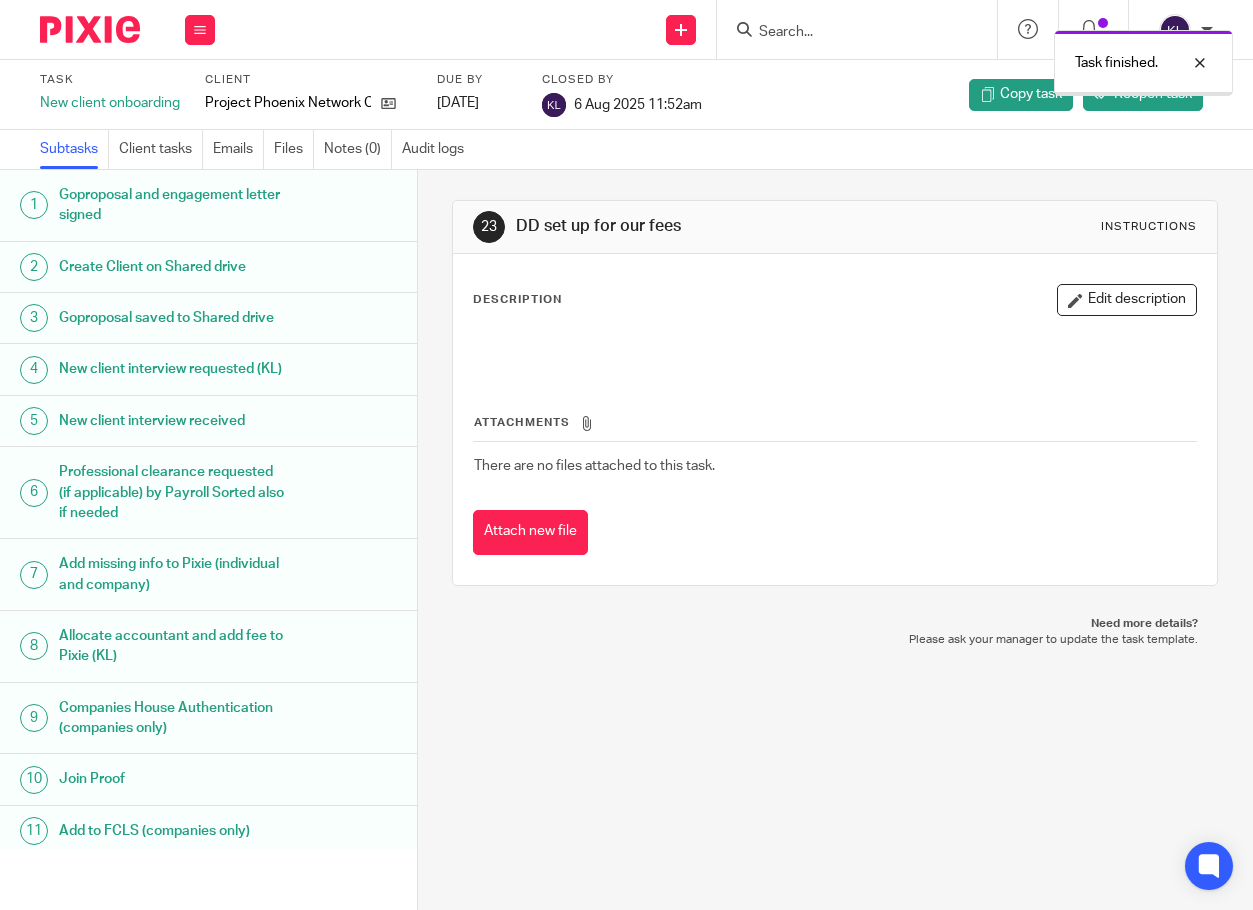scroll, scrollTop: 0, scrollLeft: 0, axis: both 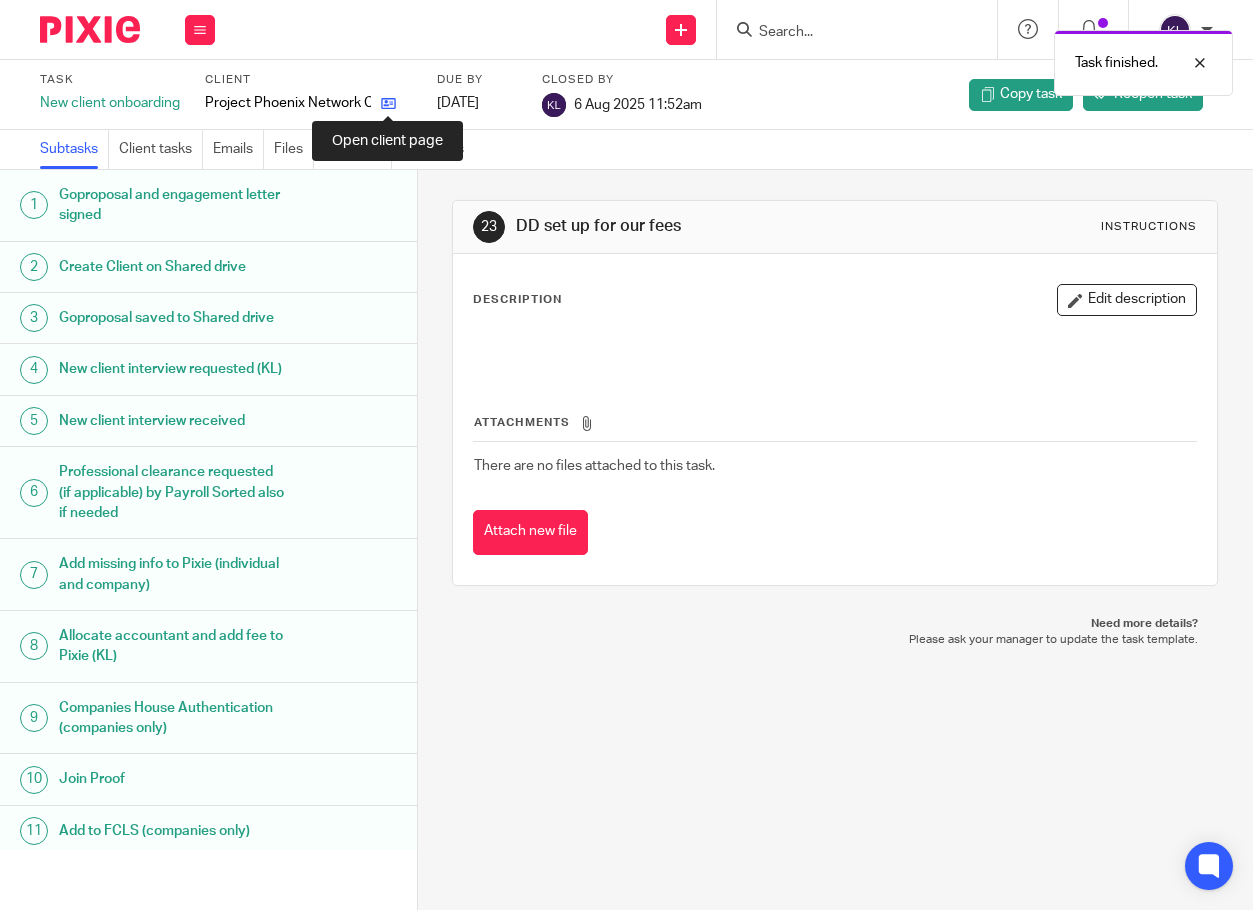 click at bounding box center (388, 103) 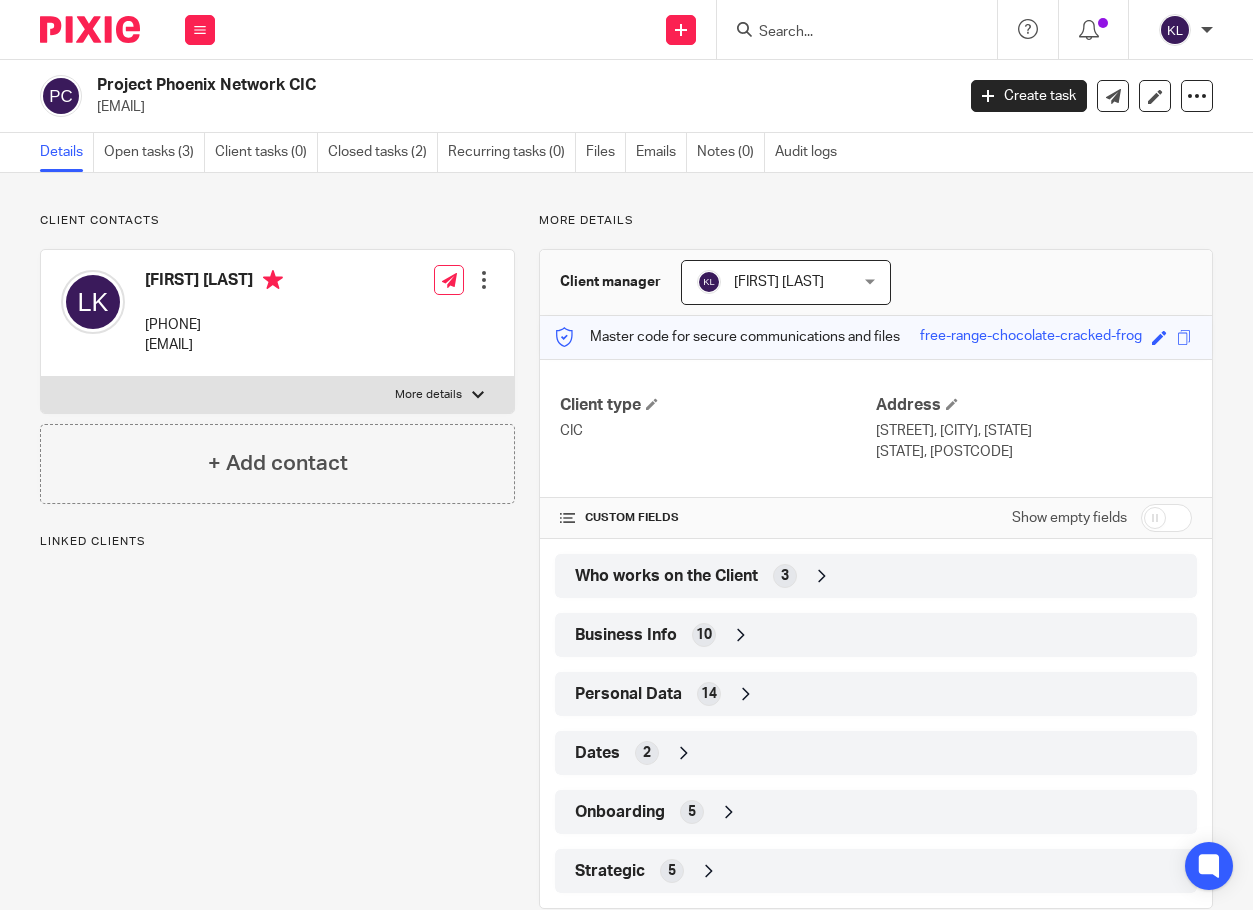 scroll, scrollTop: 0, scrollLeft: 0, axis: both 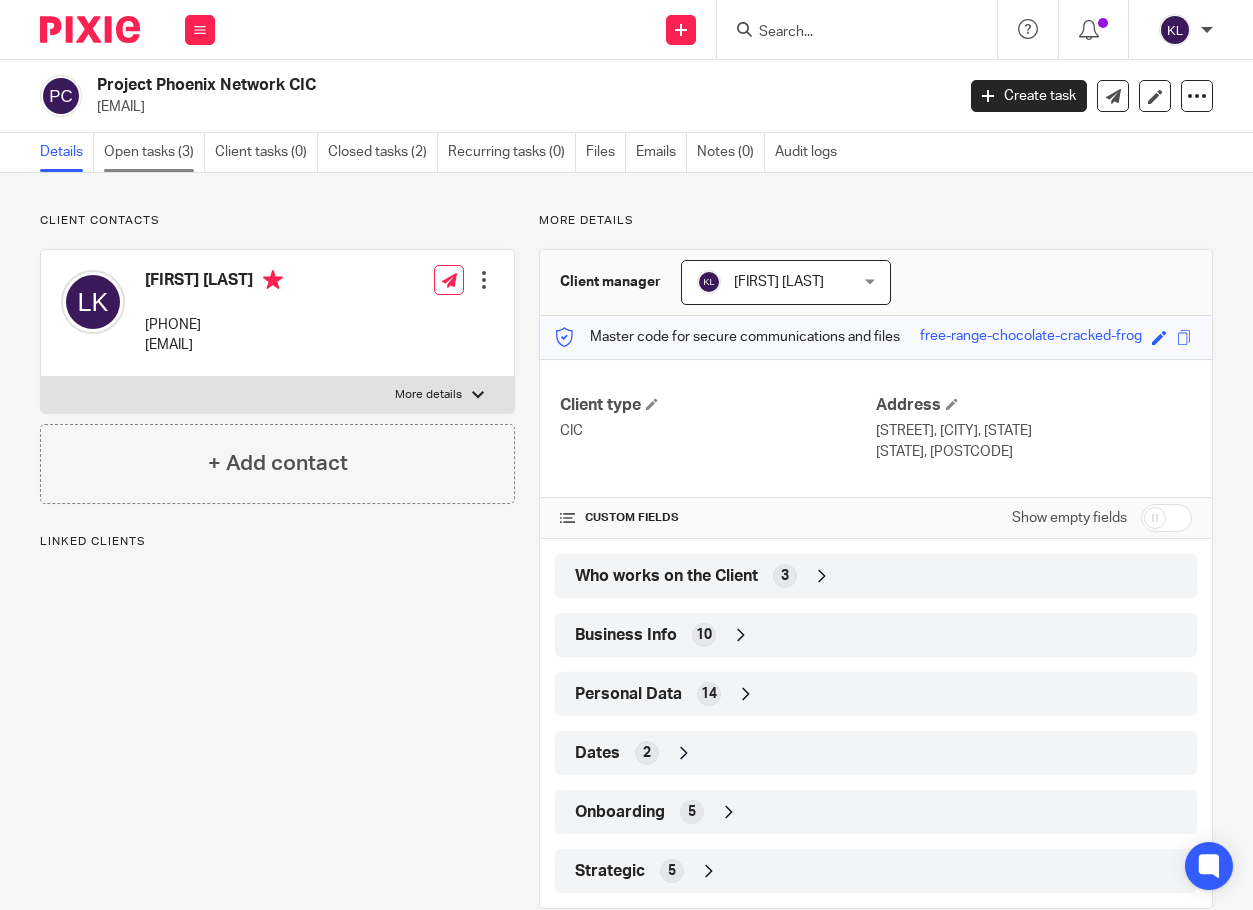 click on "Open tasks (3)" at bounding box center (154, 152) 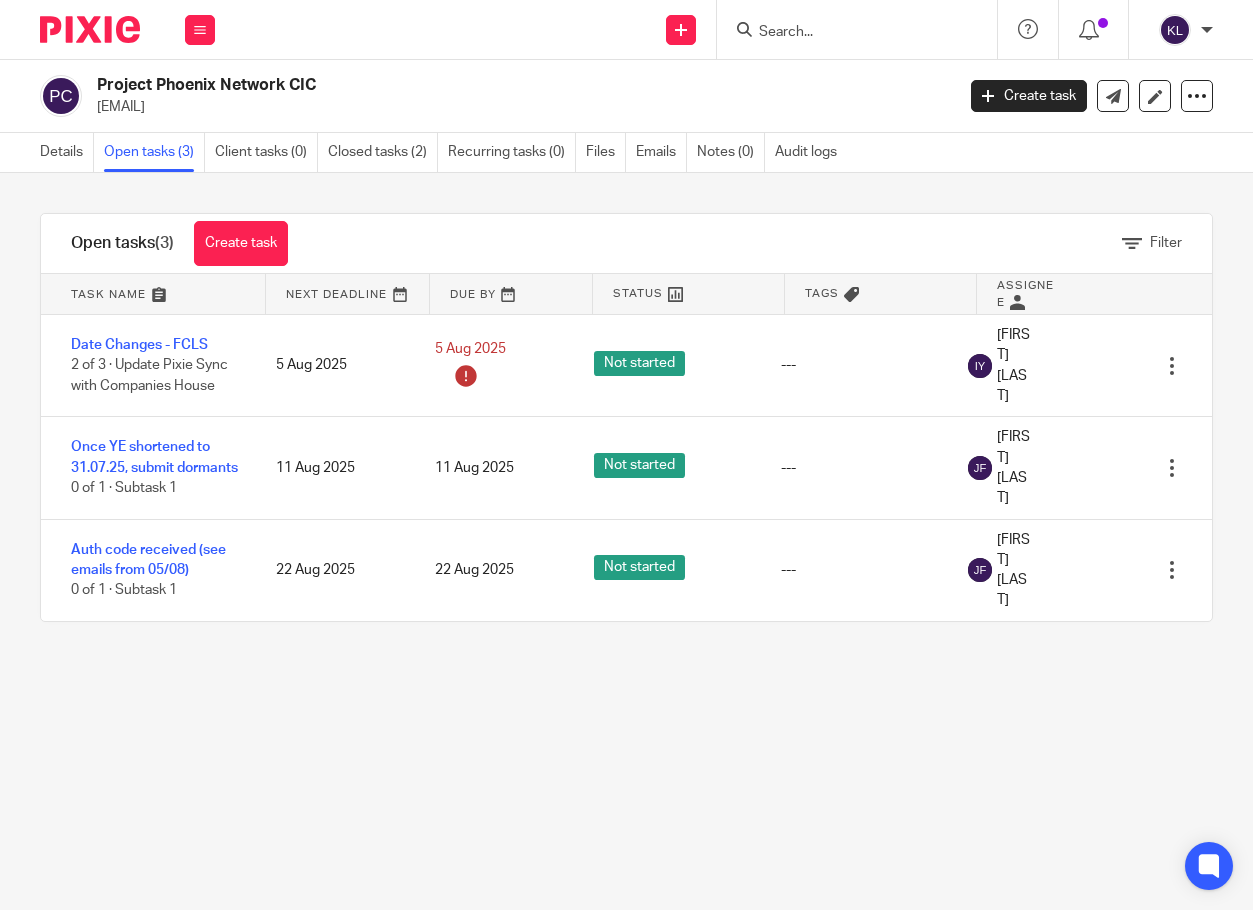 scroll, scrollTop: 0, scrollLeft: 0, axis: both 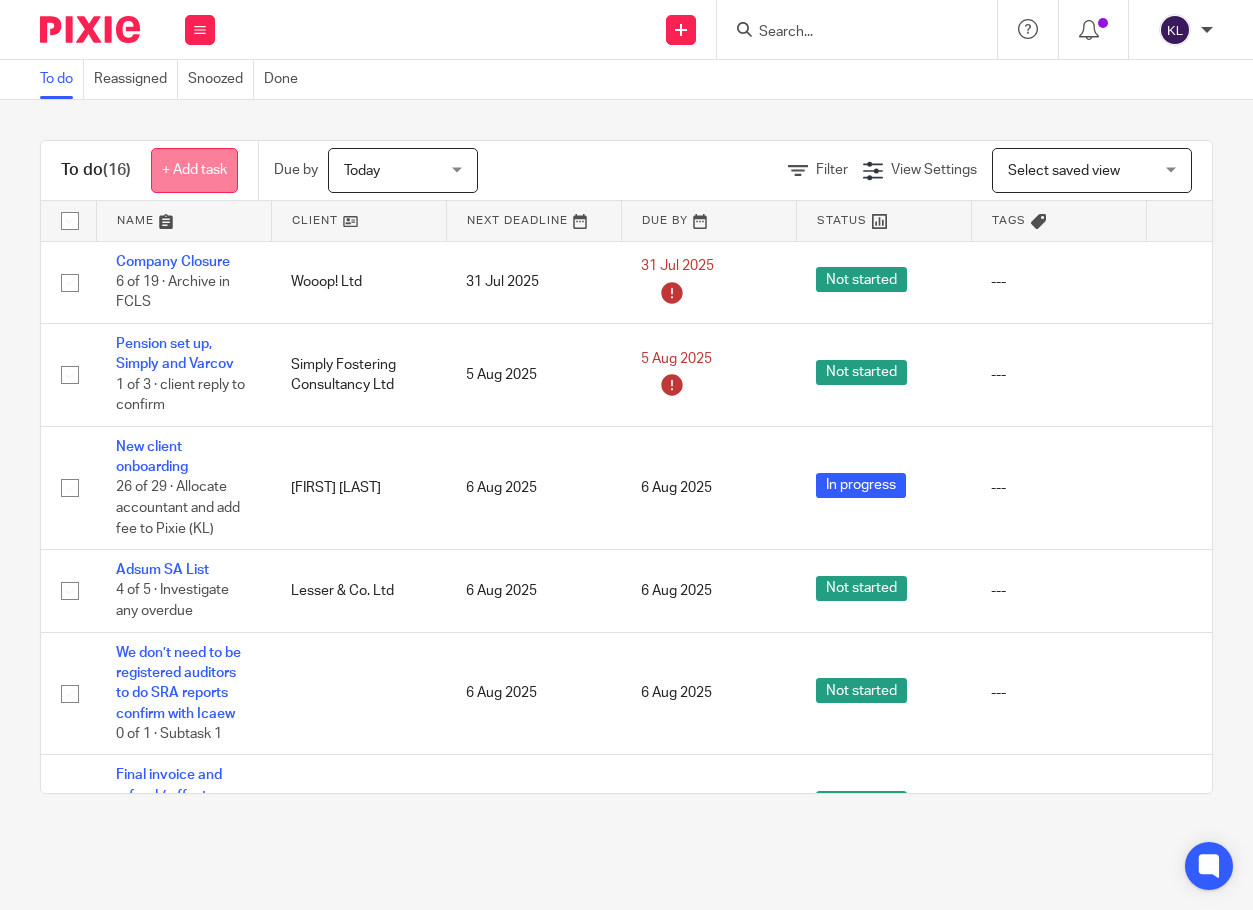 click on "+ Add task" at bounding box center [194, 170] 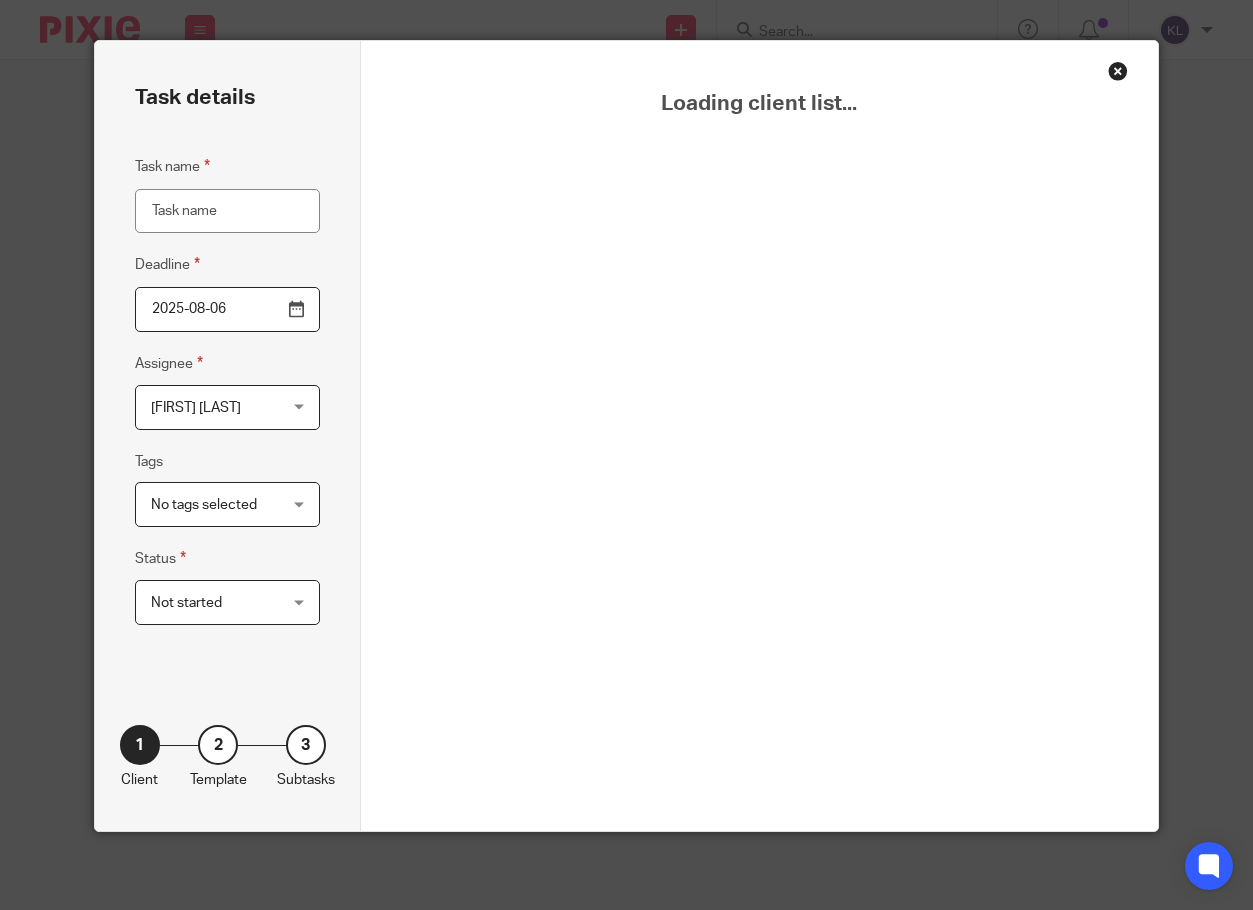scroll, scrollTop: 0, scrollLeft: 0, axis: both 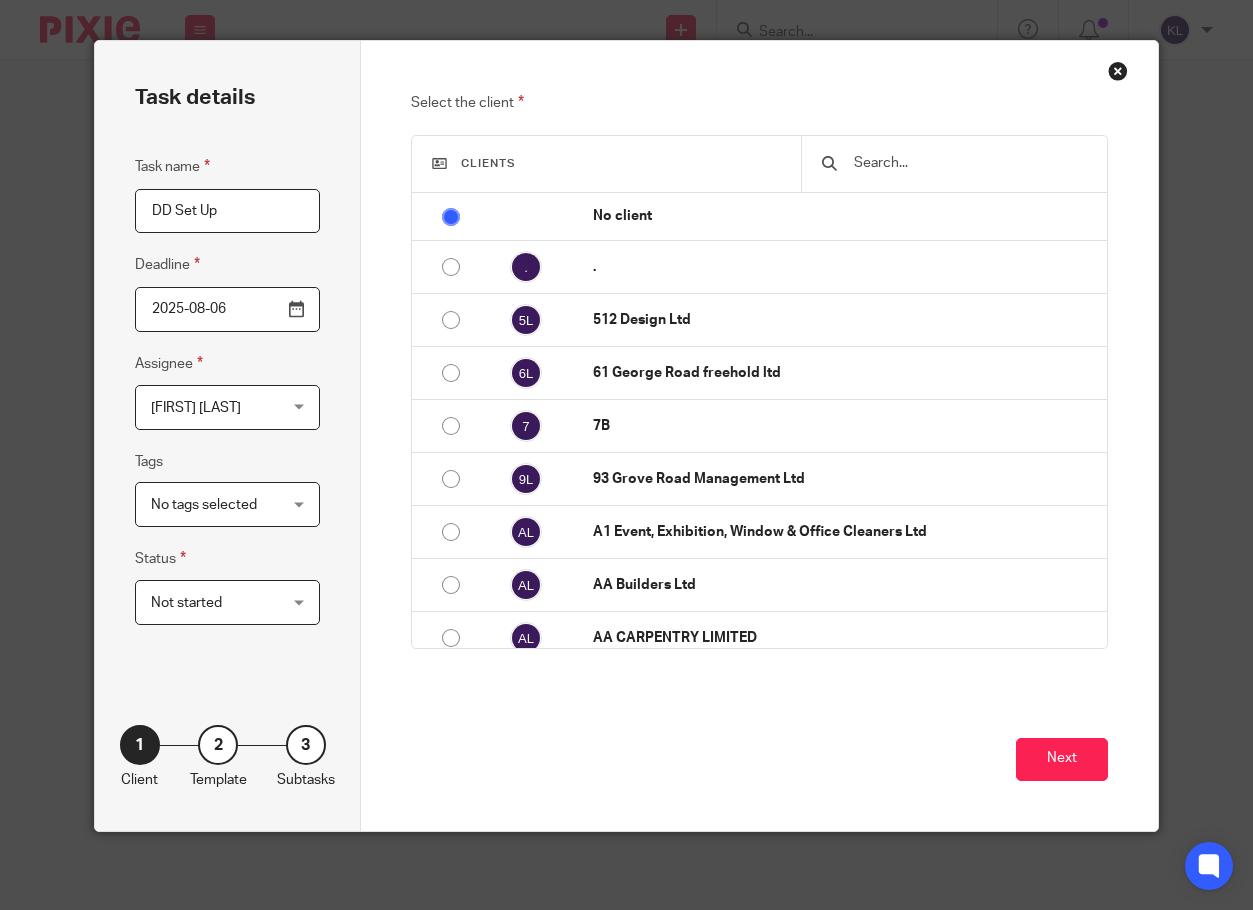 type on "DD Set Up" 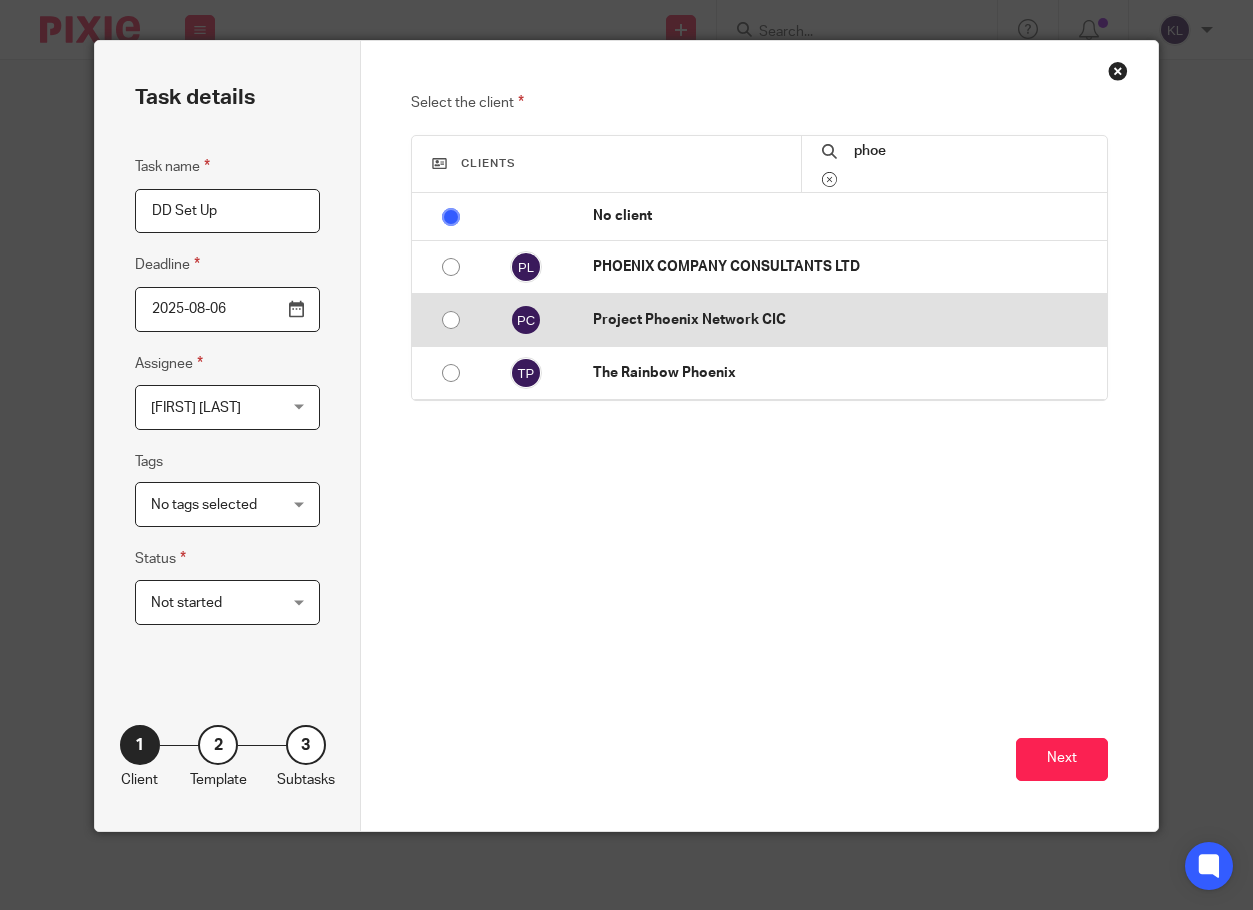 type on "phoe" 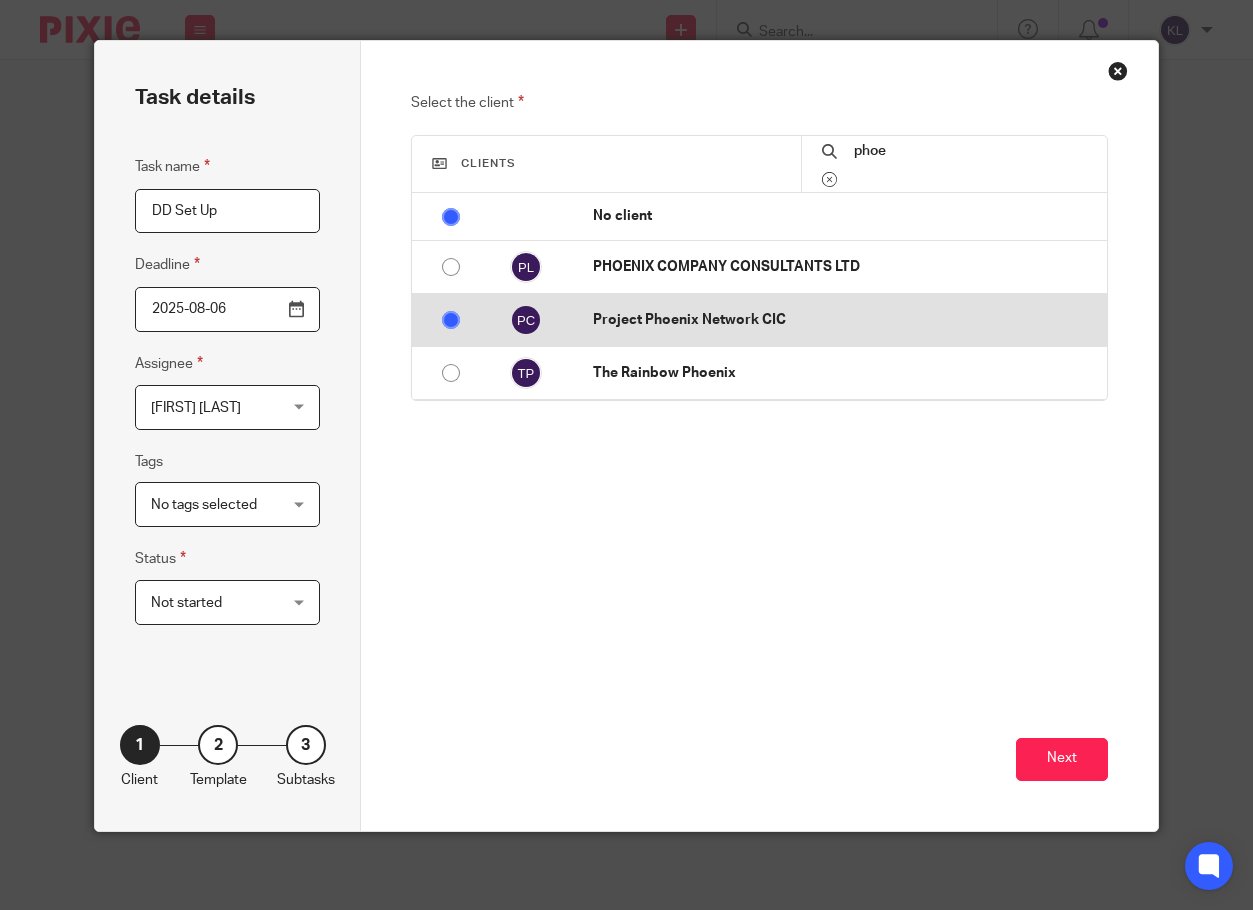 radio on "false" 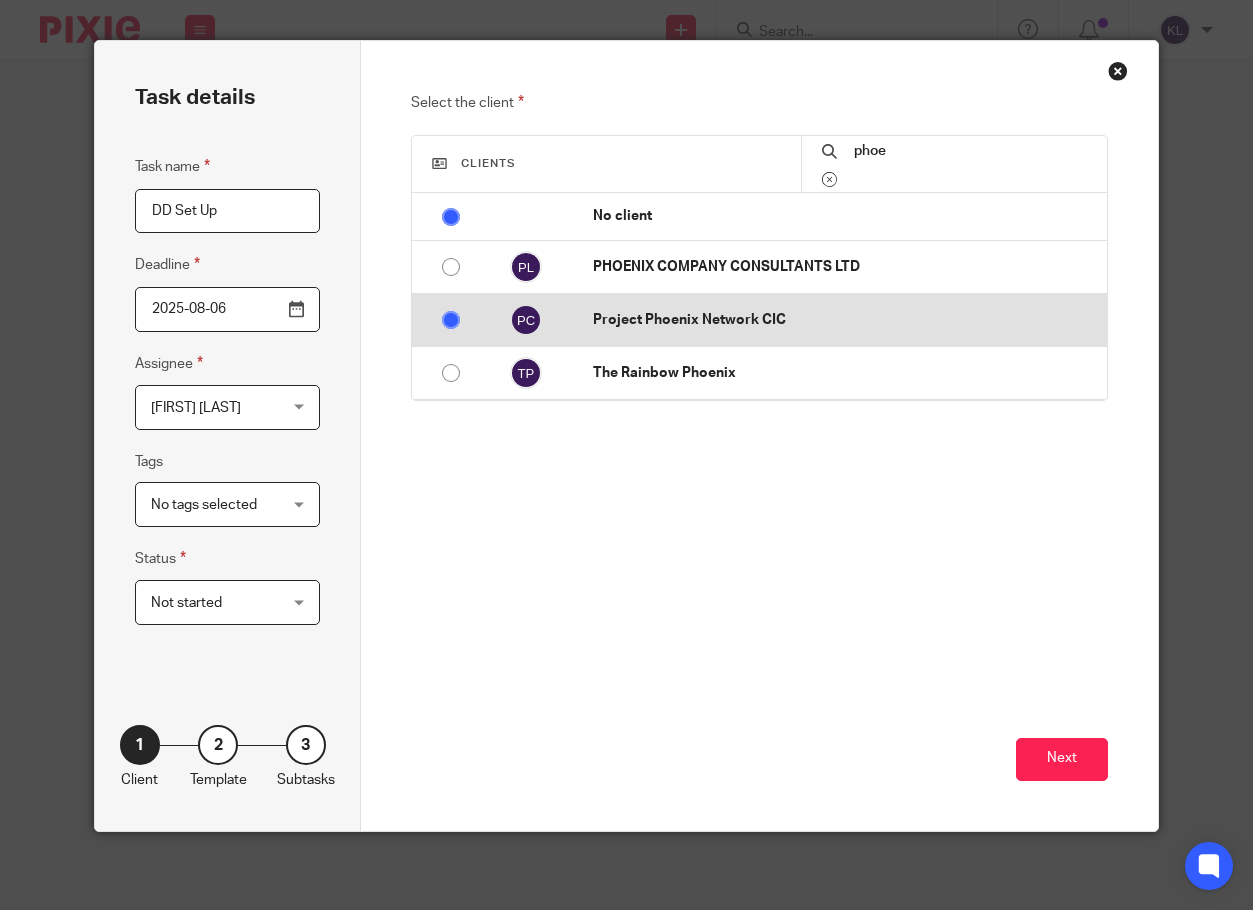 radio on "true" 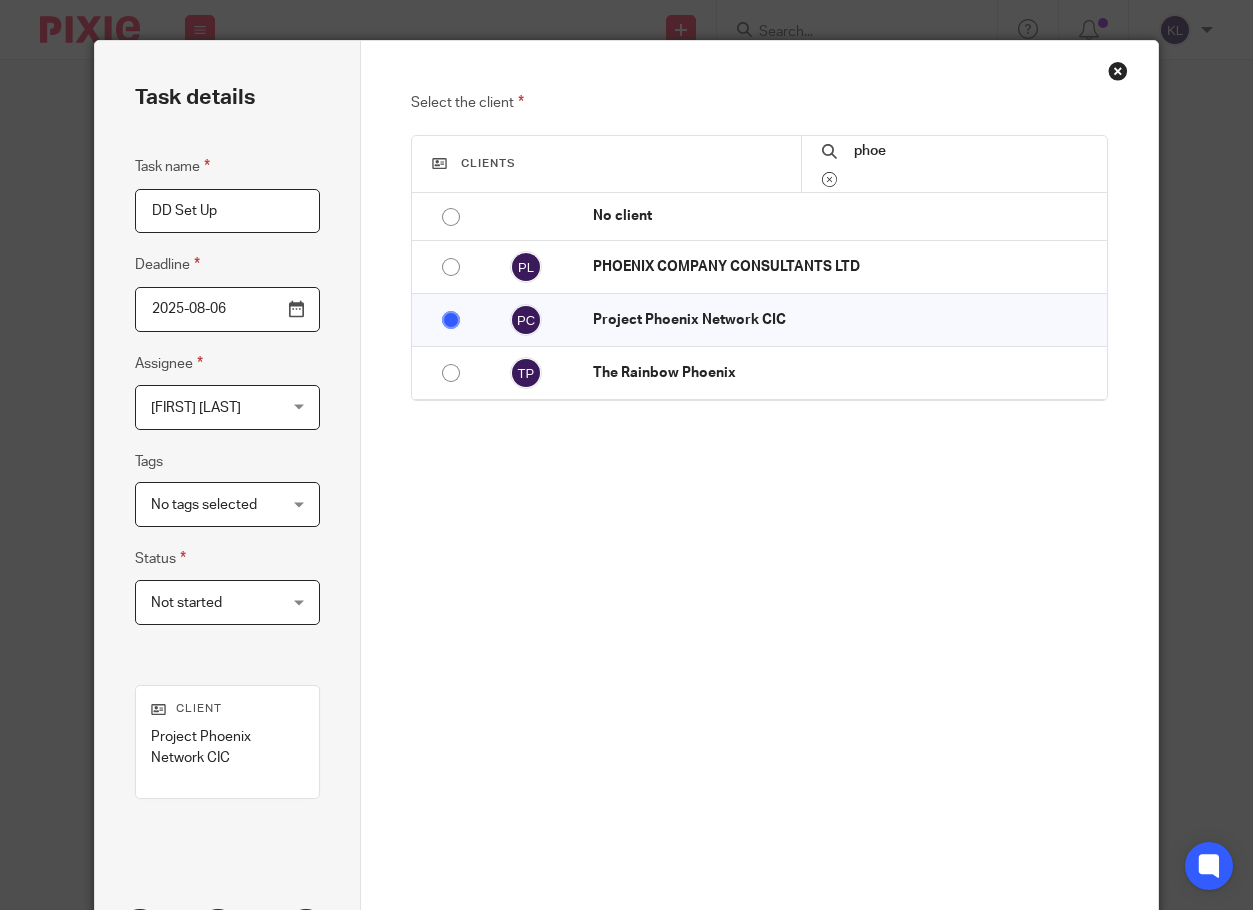 click on "Keith Lesser
Keith Lesser" at bounding box center [227, 407] 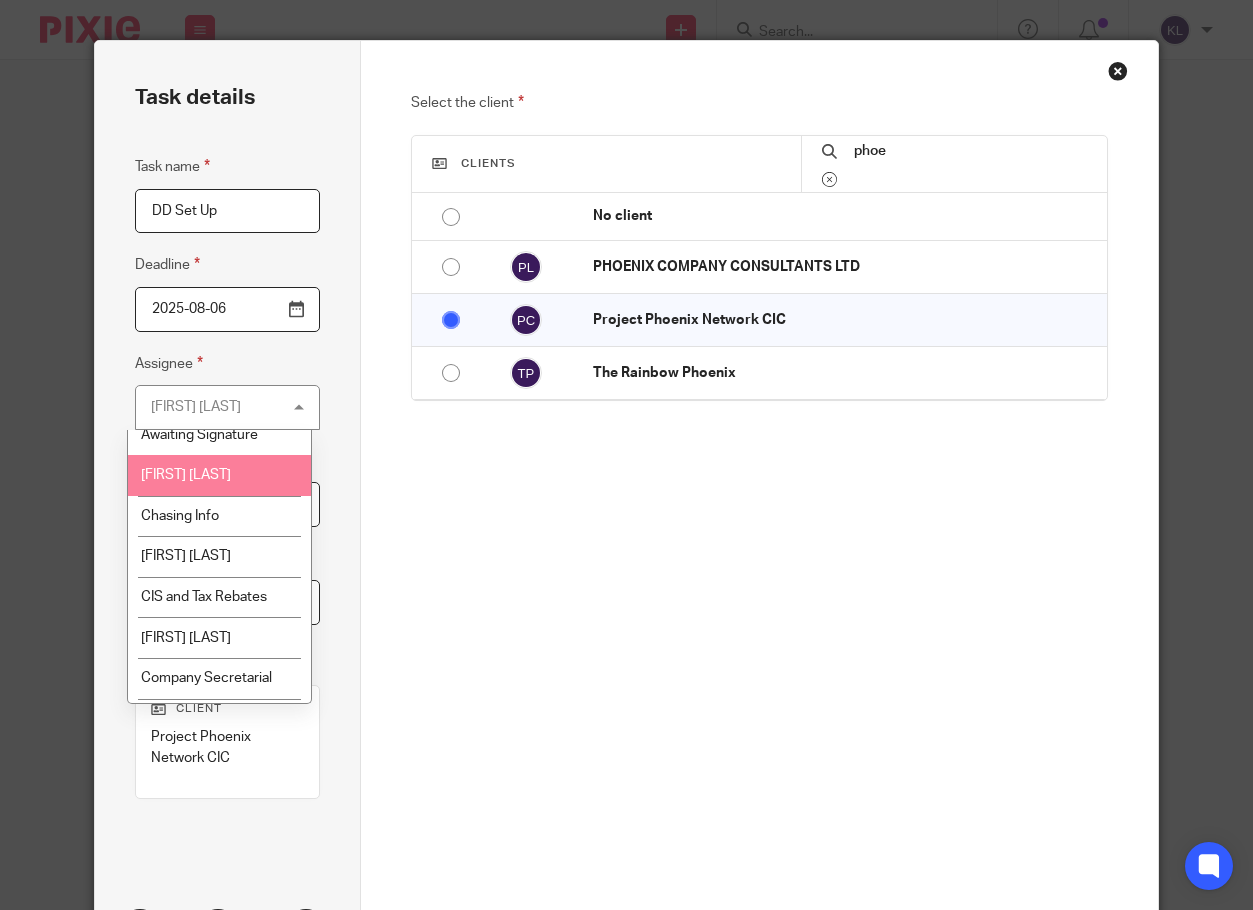 scroll, scrollTop: 300, scrollLeft: 0, axis: vertical 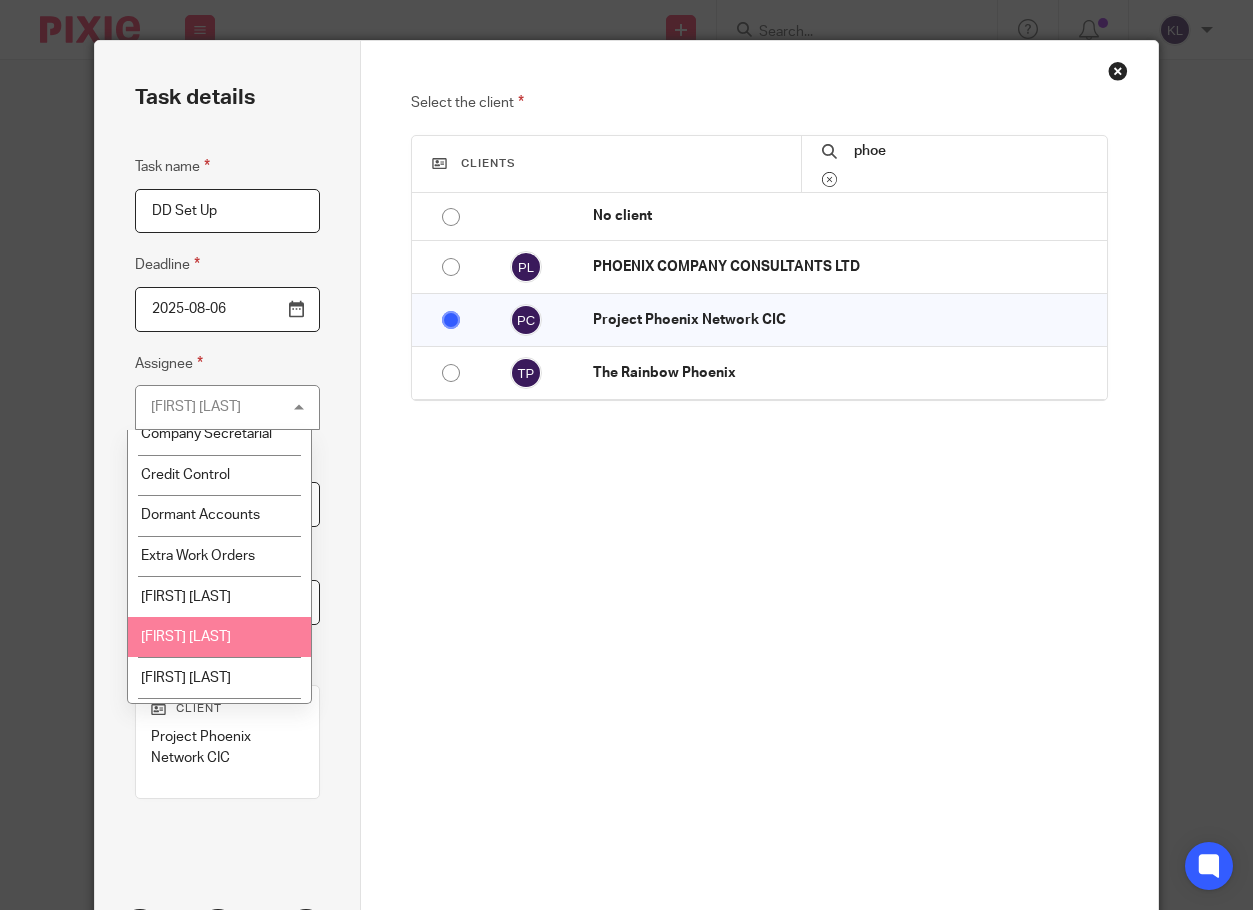 click on "James Fowler" at bounding box center [219, 637] 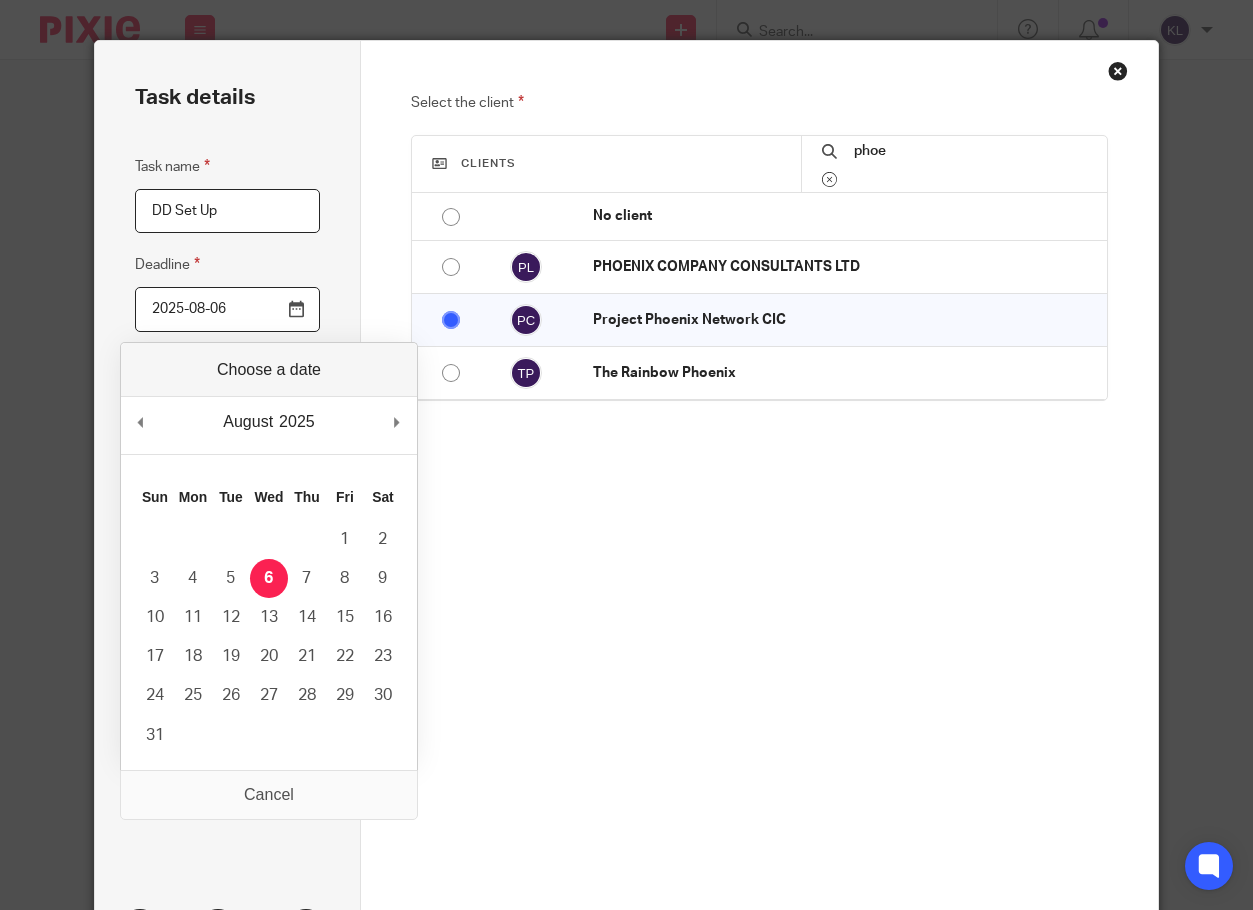 click on "2025-08-06" at bounding box center [227, 309] 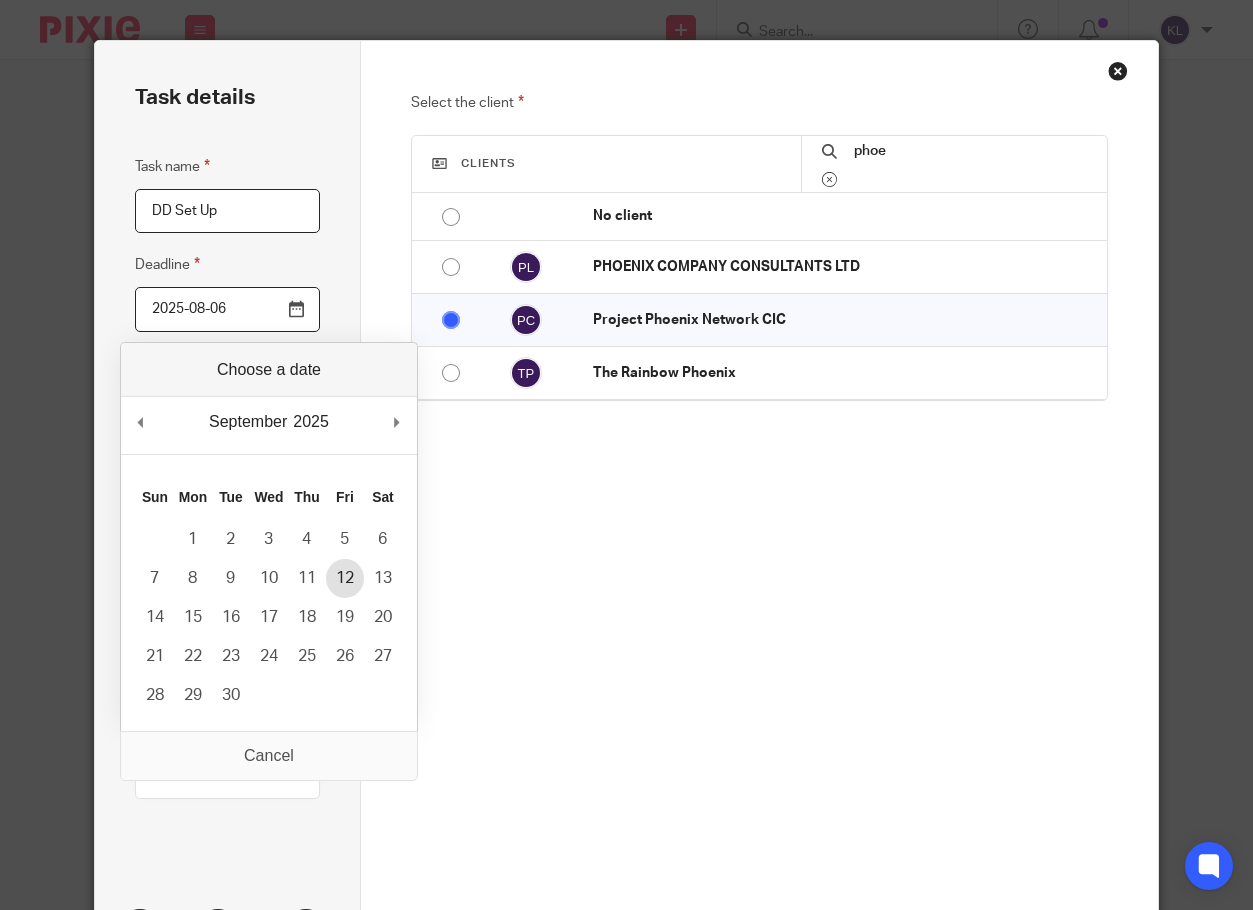 type on "2025-09-12" 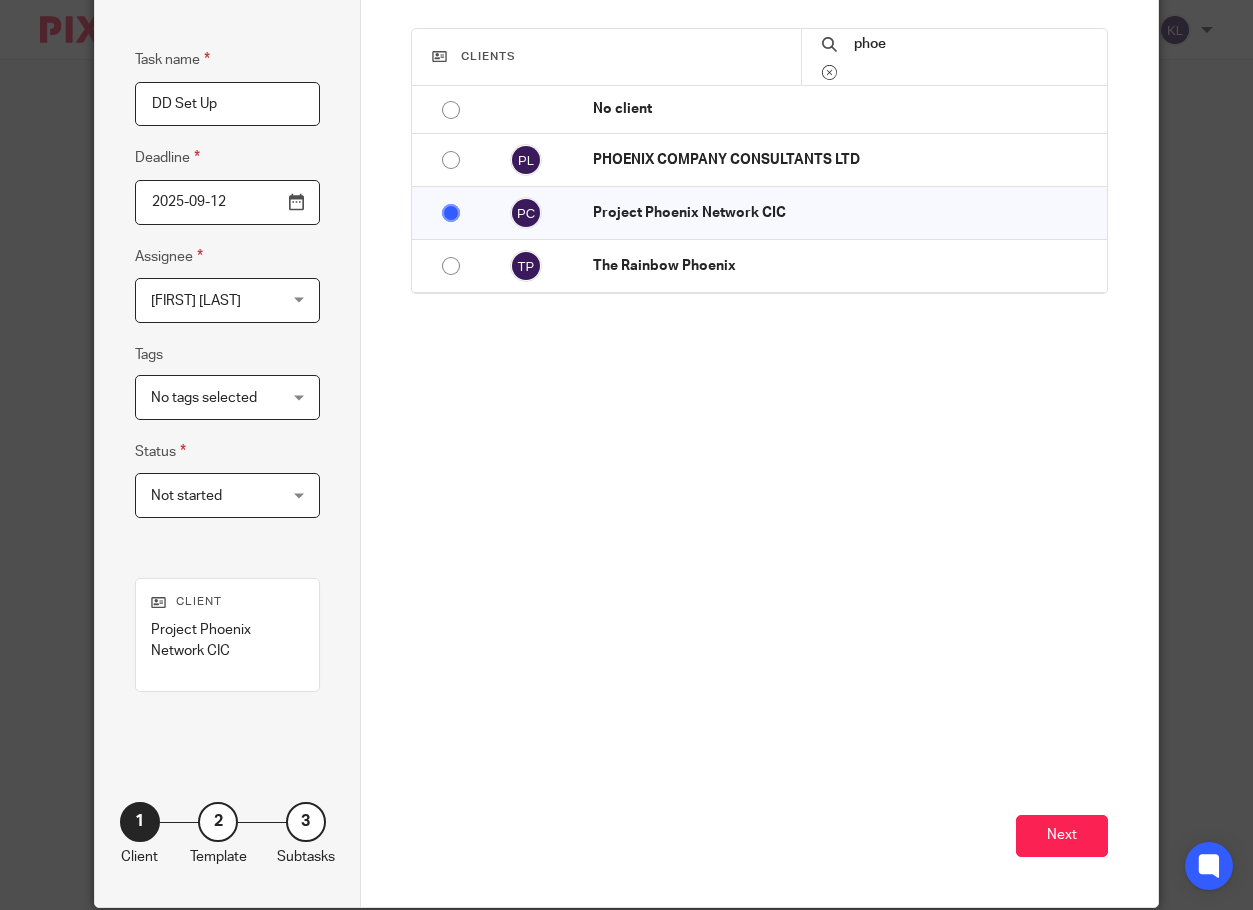 scroll, scrollTop: 145, scrollLeft: 0, axis: vertical 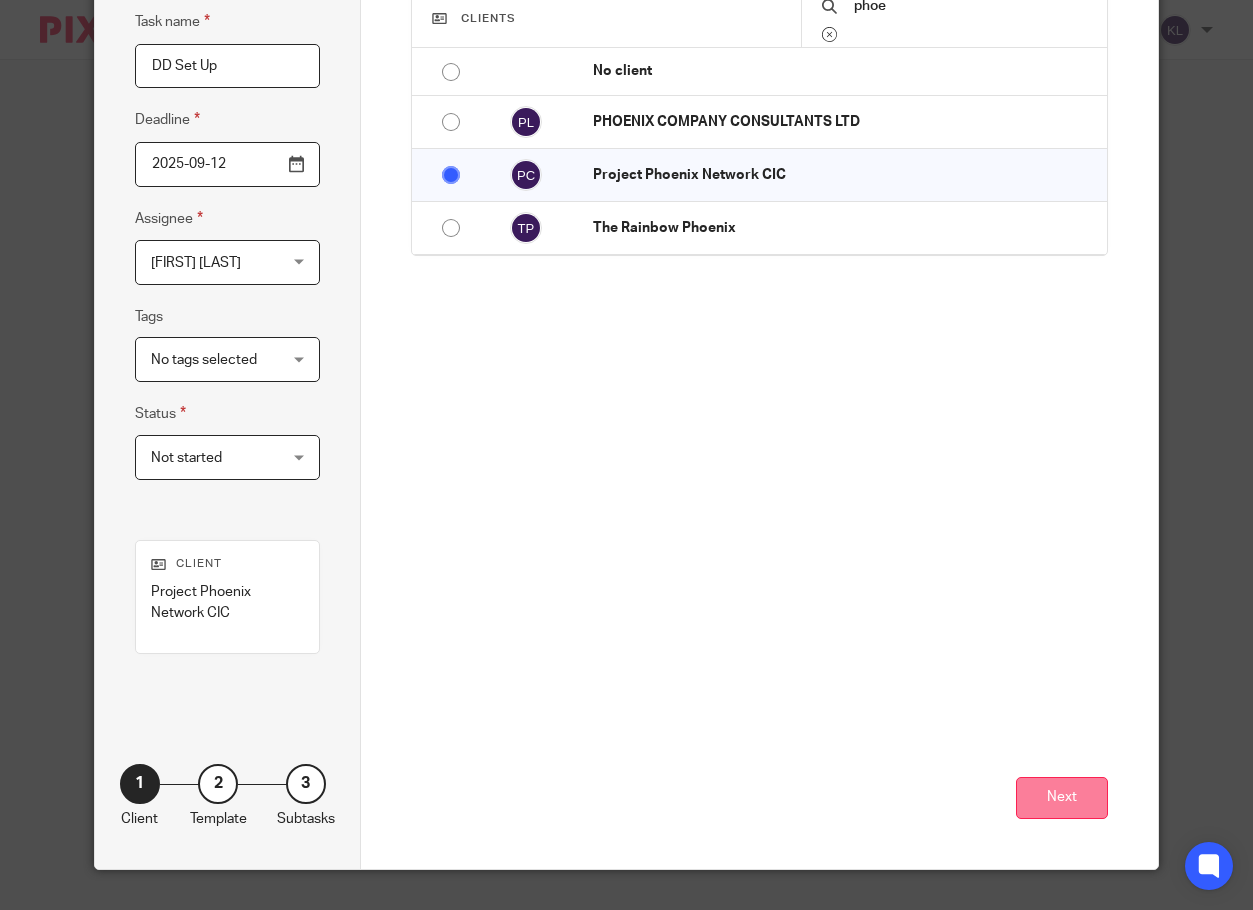 click on "Next" at bounding box center (1062, 798) 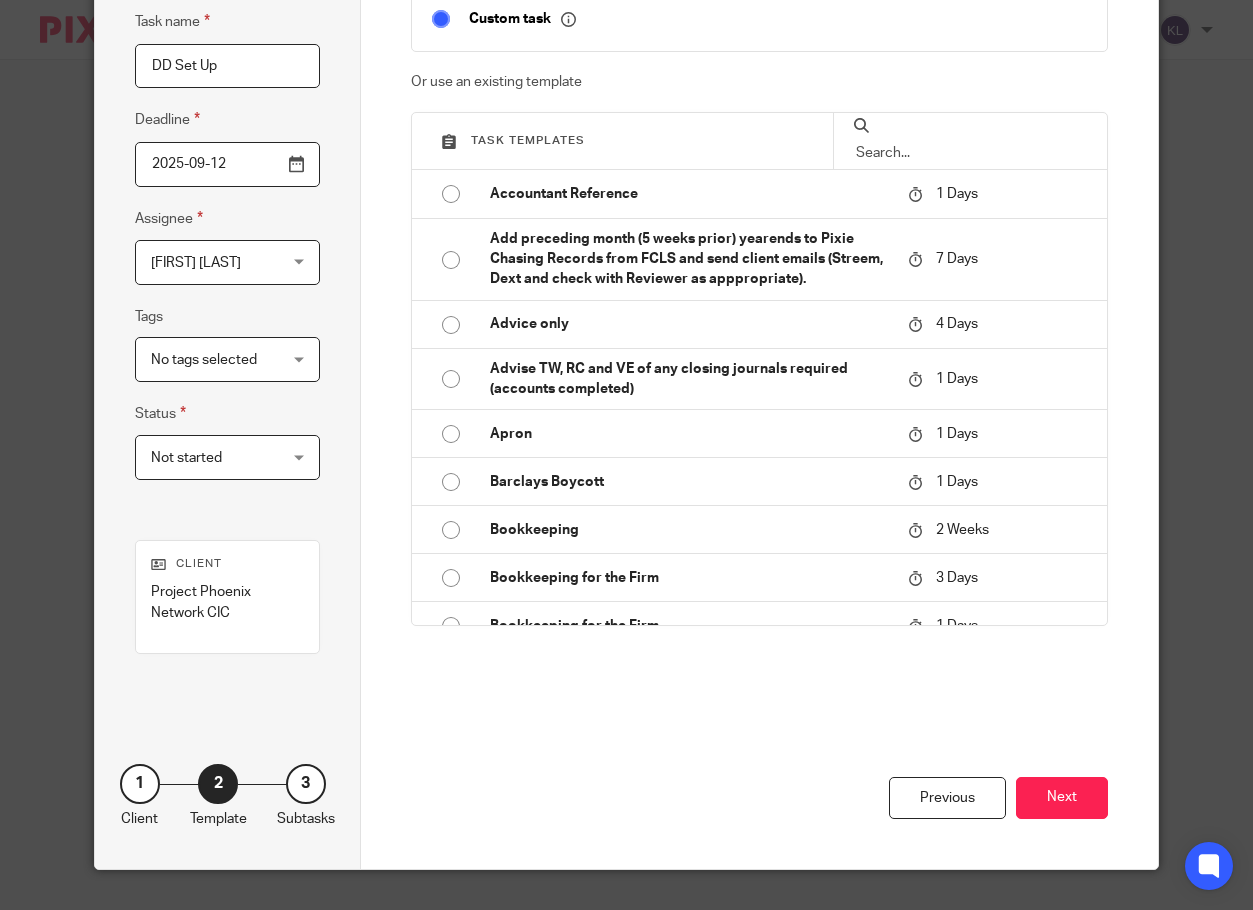 click on "Next" at bounding box center [1062, 798] 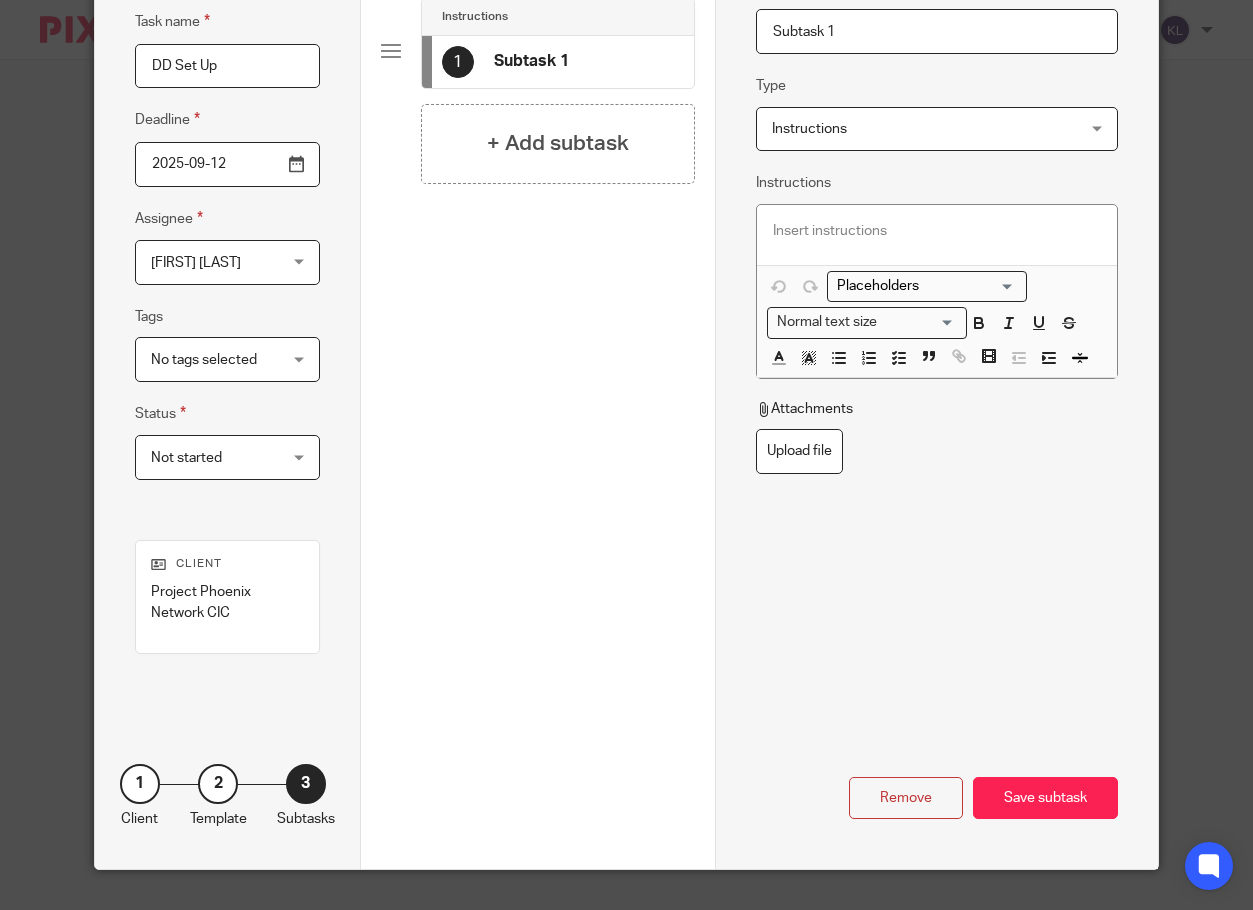 click on "Save subtask" at bounding box center (1045, 798) 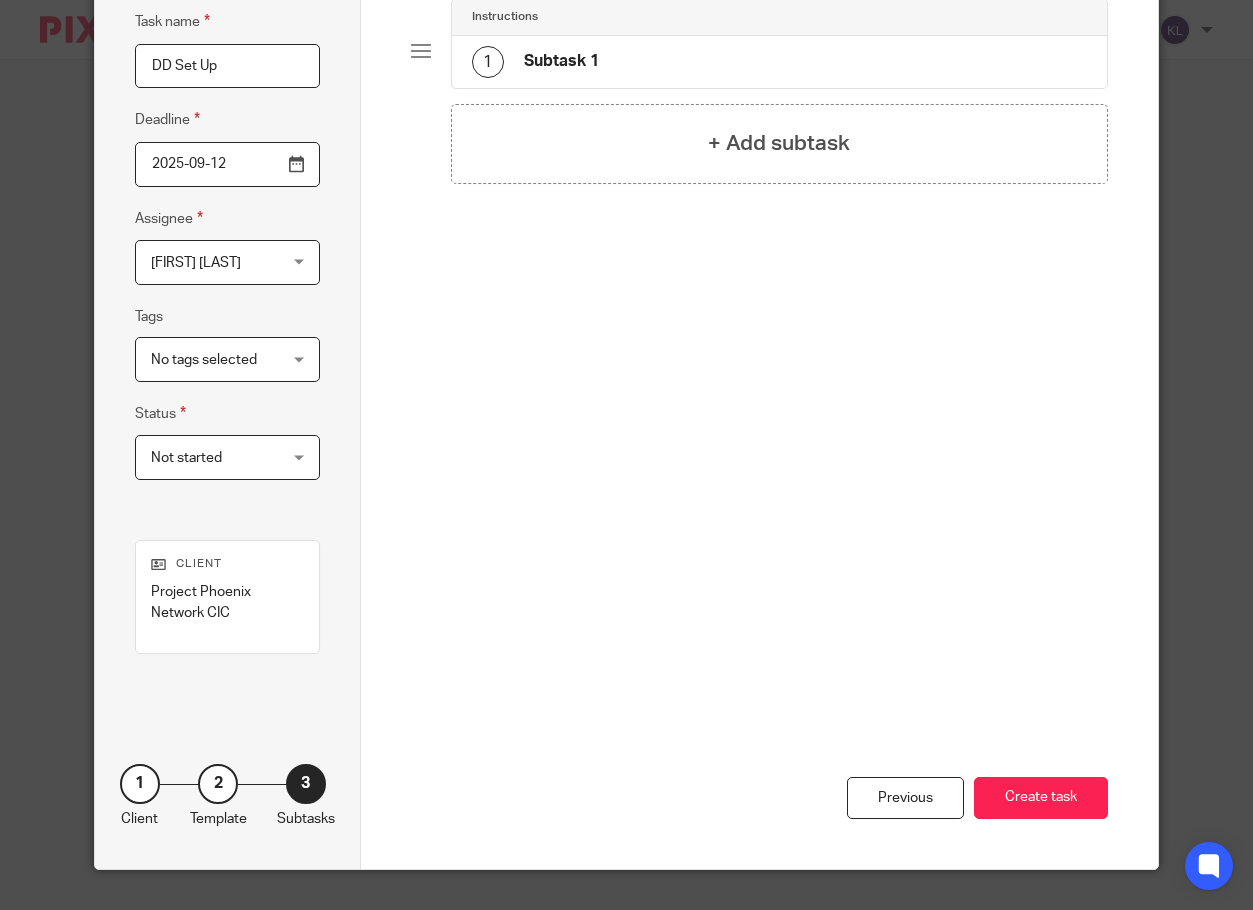 click on "Create task" at bounding box center (1041, 798) 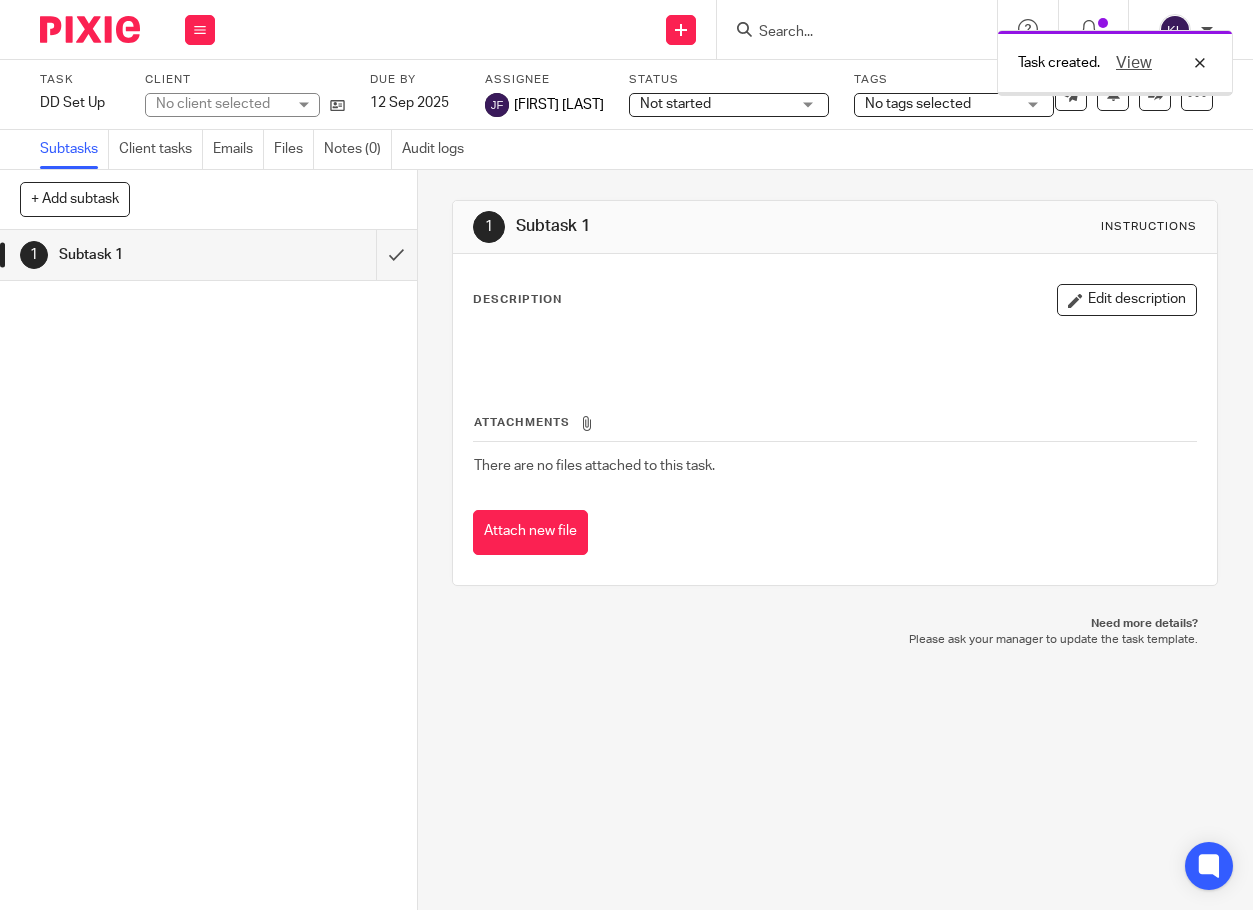 scroll, scrollTop: 0, scrollLeft: 0, axis: both 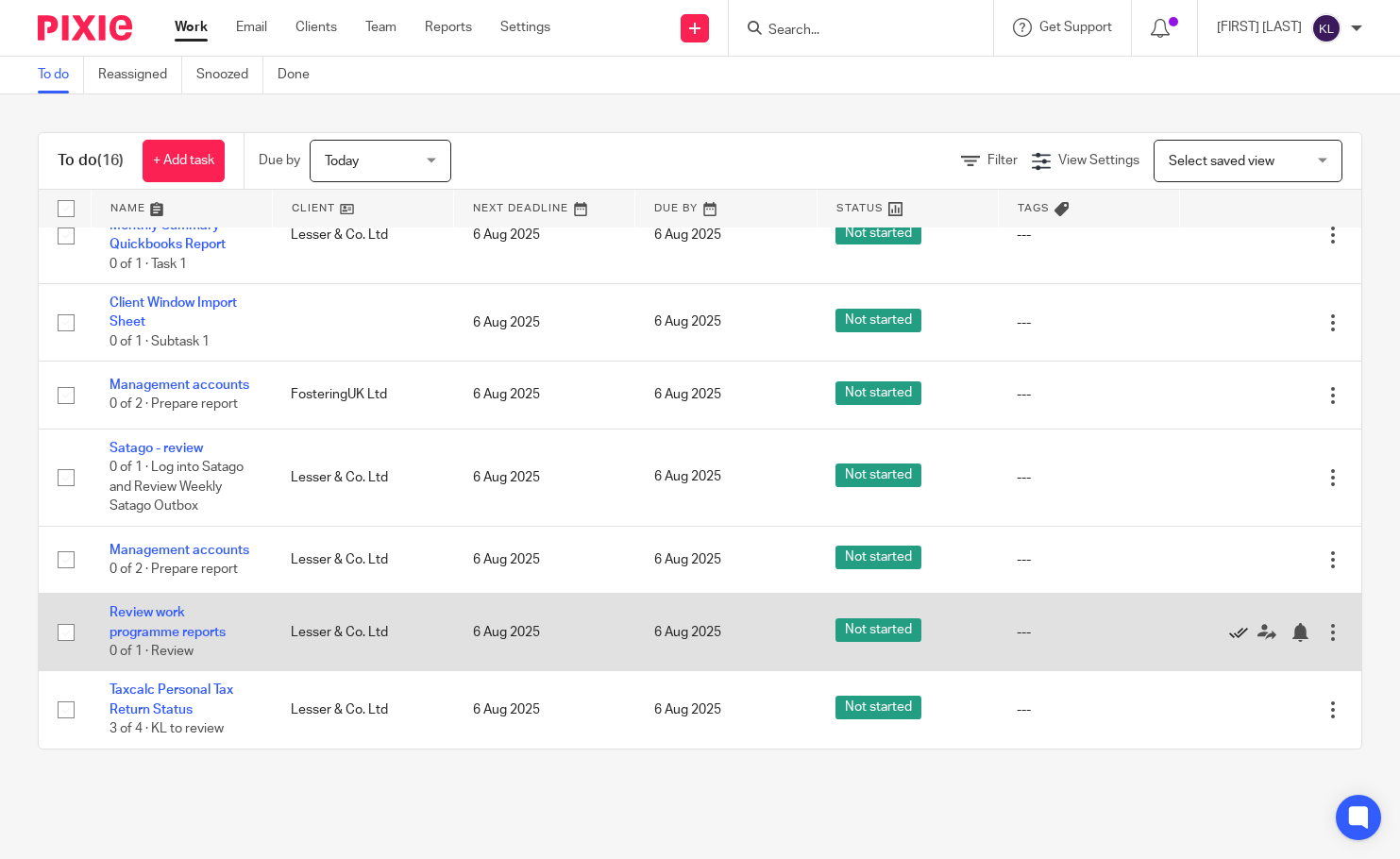 click at bounding box center [1239, 632] 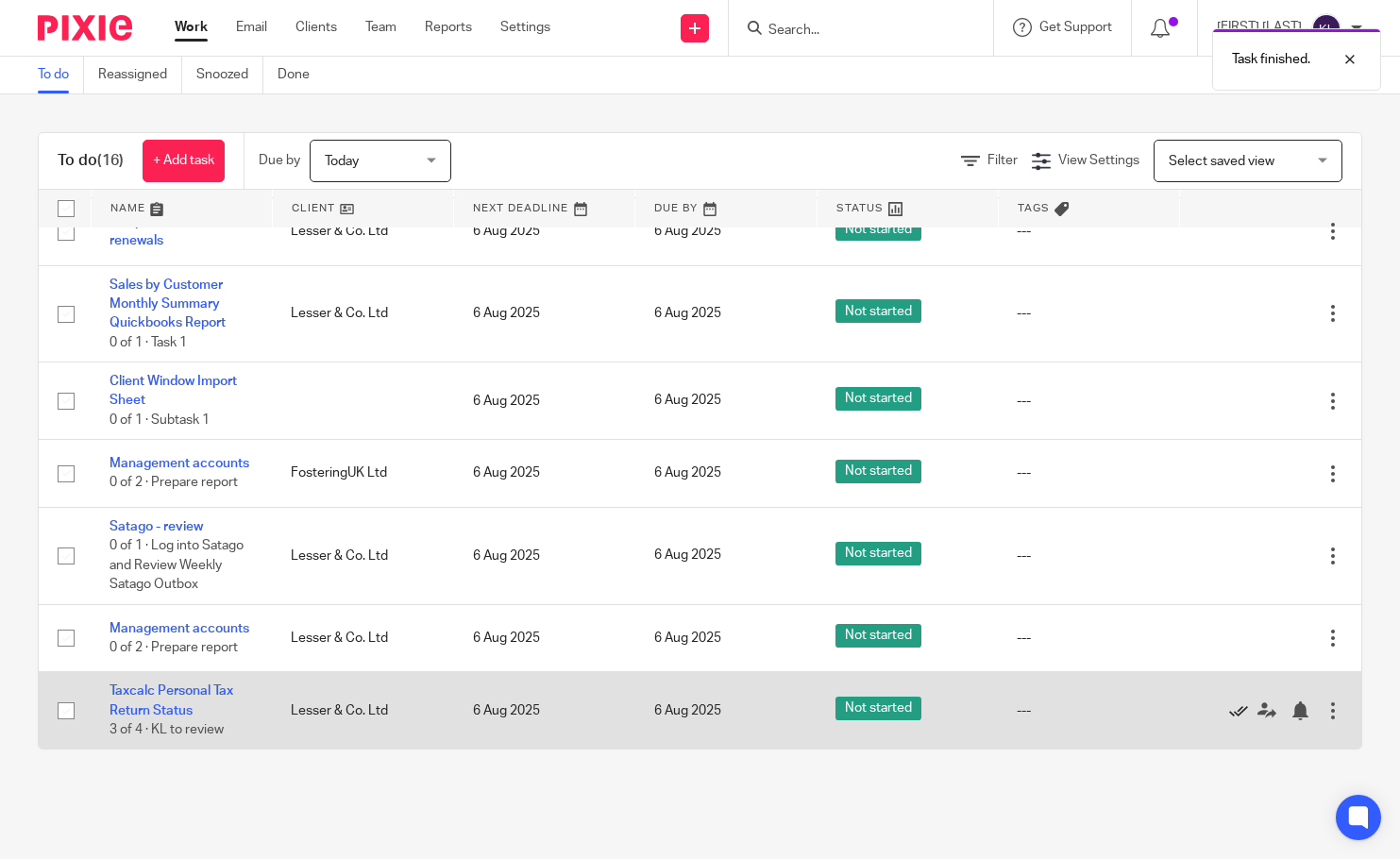 click at bounding box center (1239, 711) 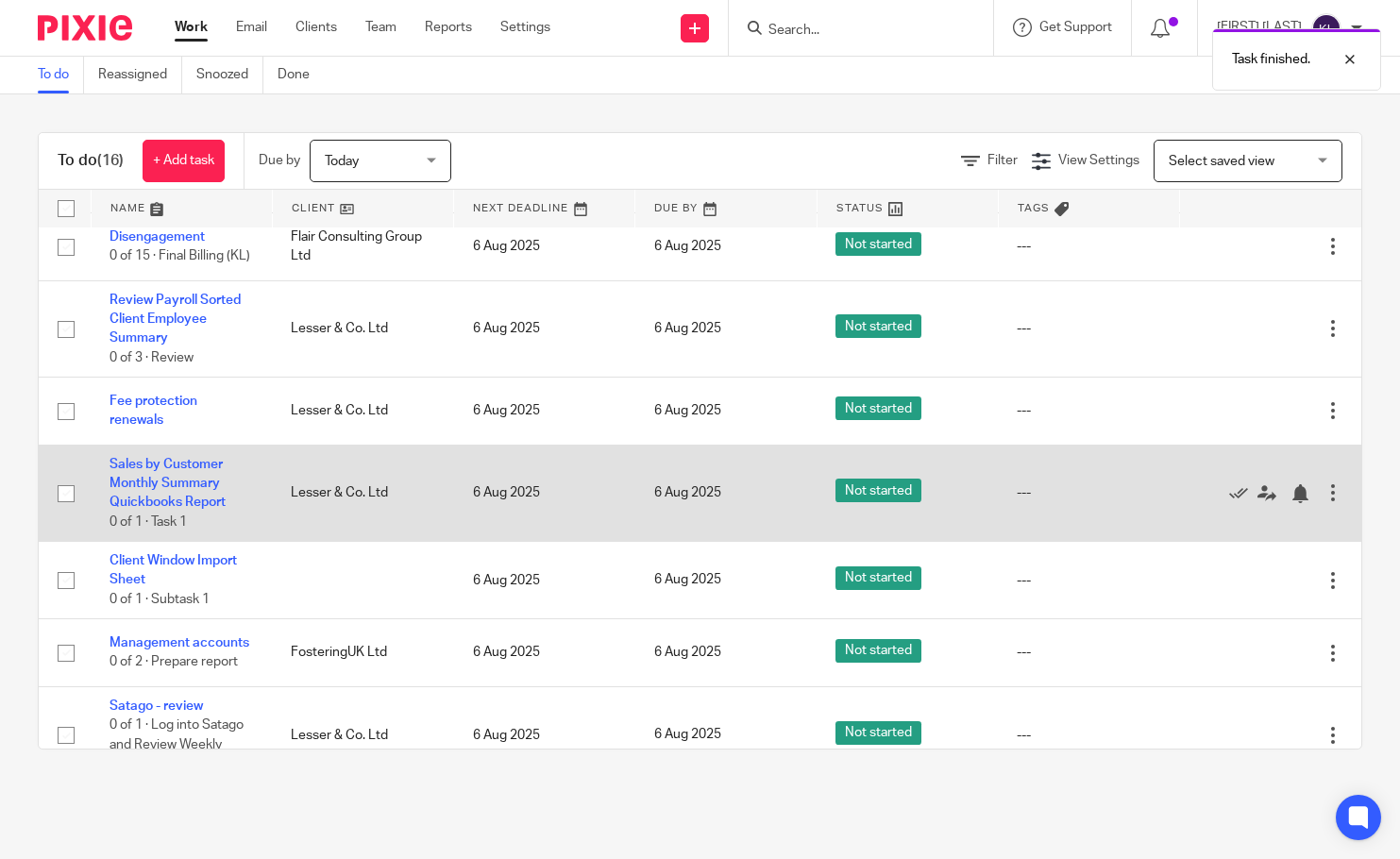scroll, scrollTop: 691, scrollLeft: 0, axis: vertical 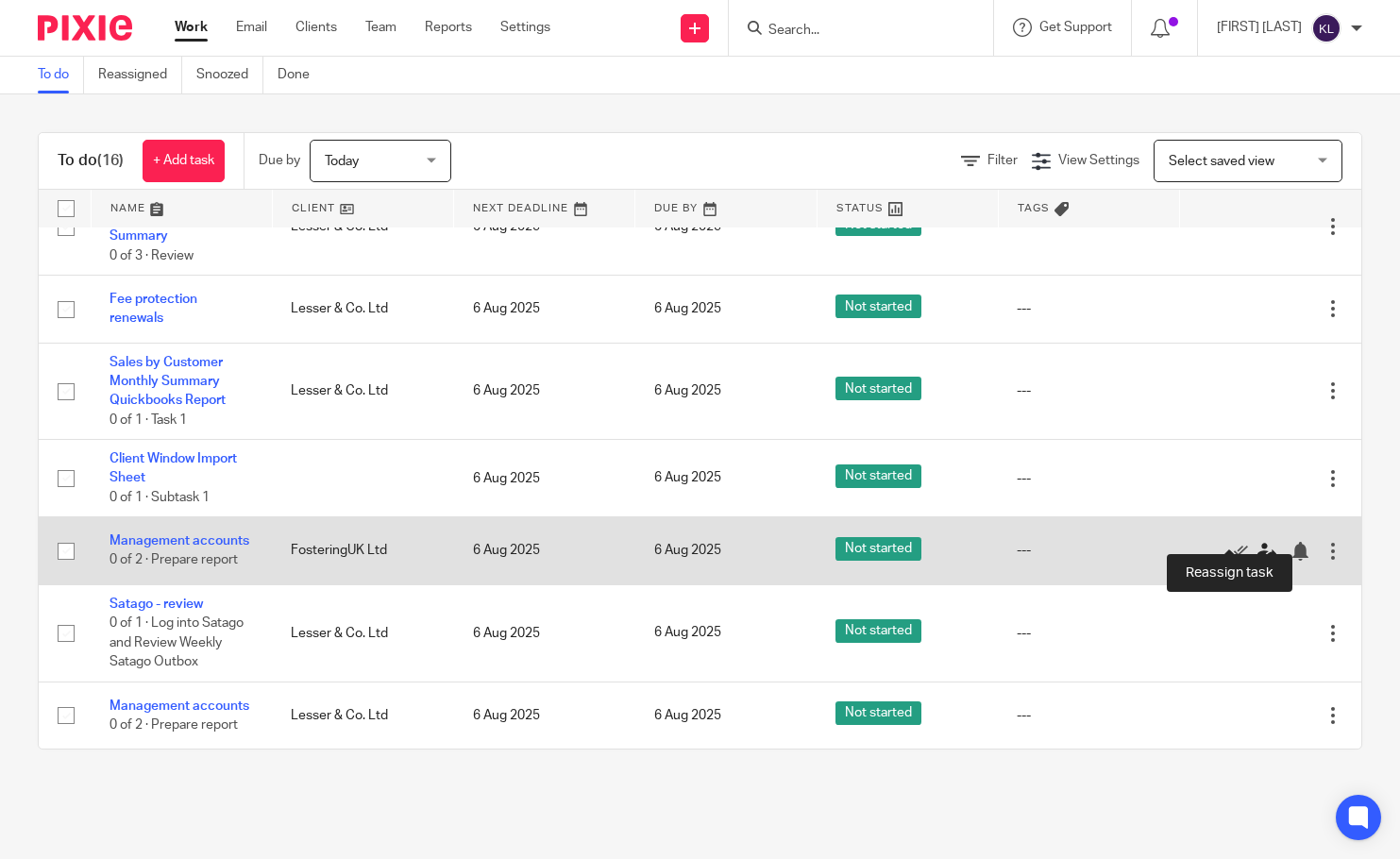 click at bounding box center (1267, 551) 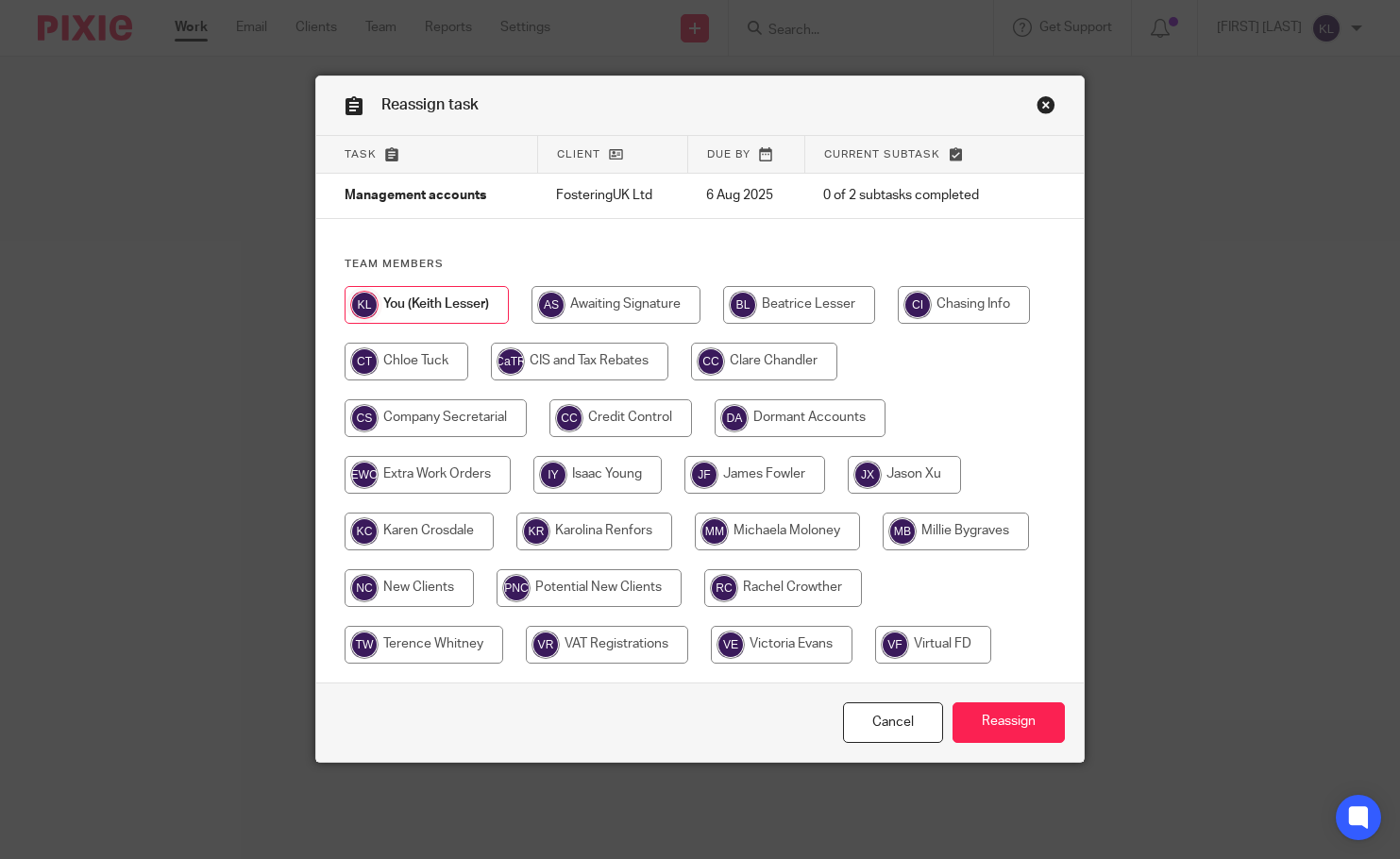 scroll, scrollTop: 0, scrollLeft: 0, axis: both 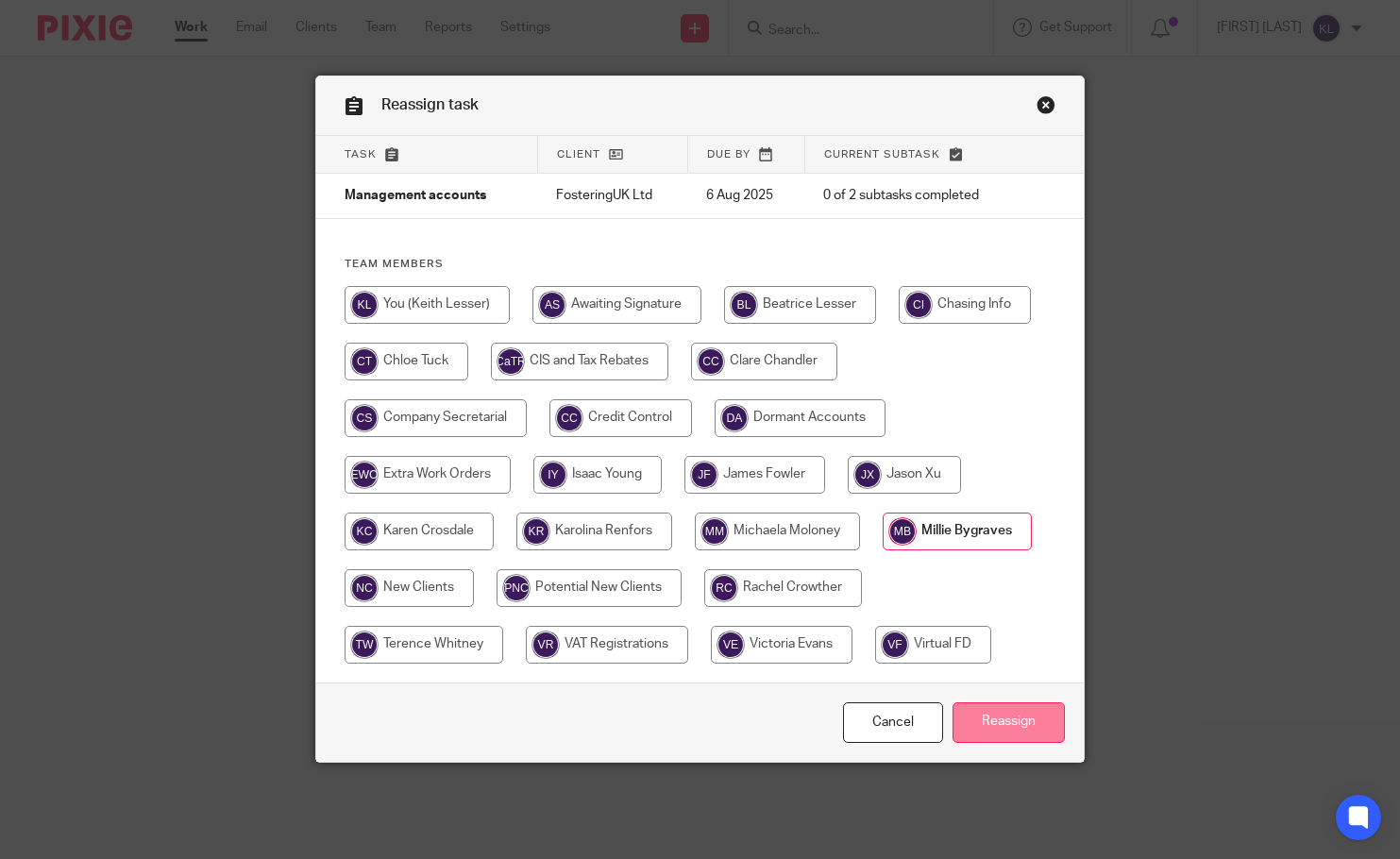 click on "Reassign" at bounding box center (1008, 722) 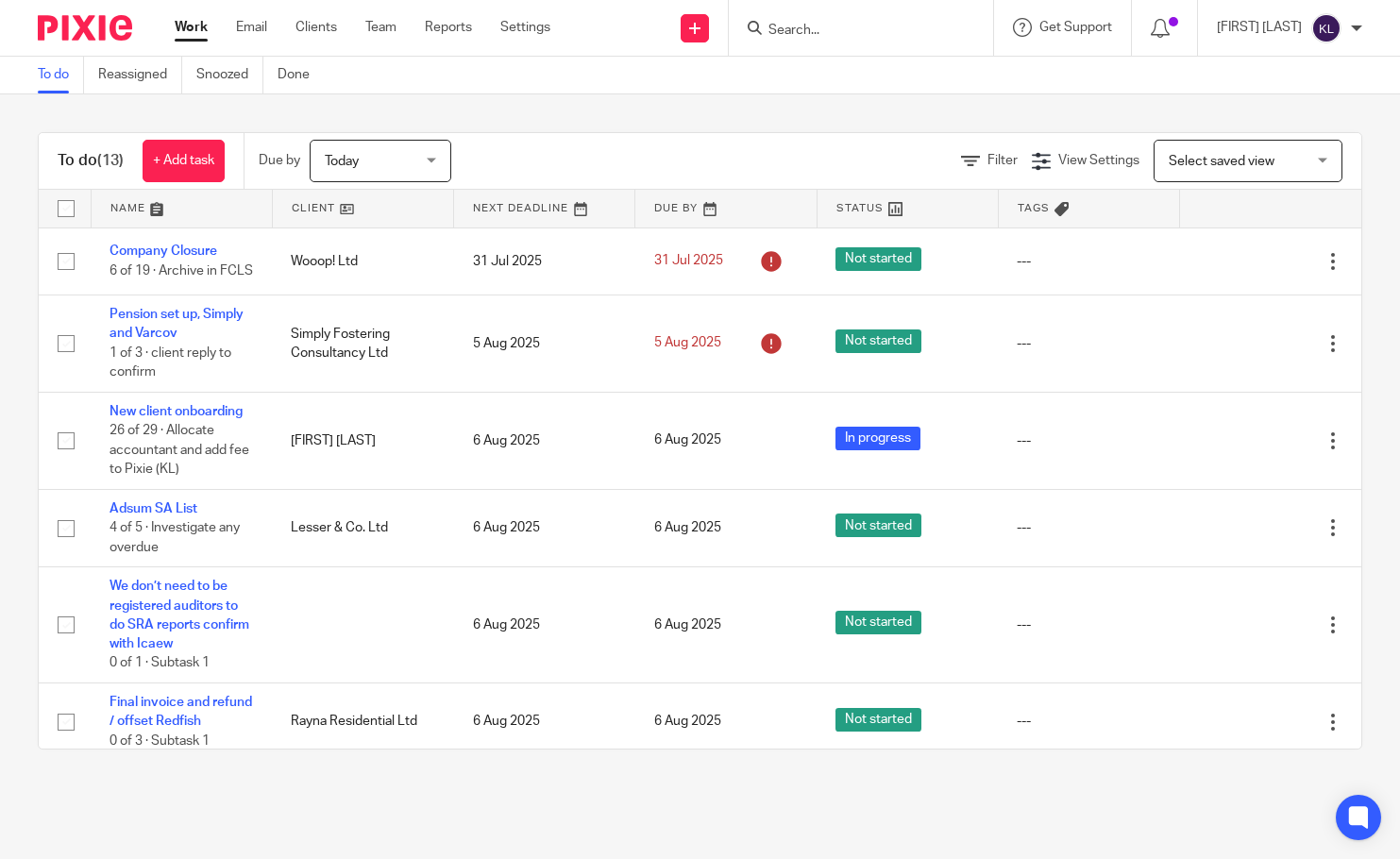 scroll, scrollTop: 0, scrollLeft: 0, axis: both 